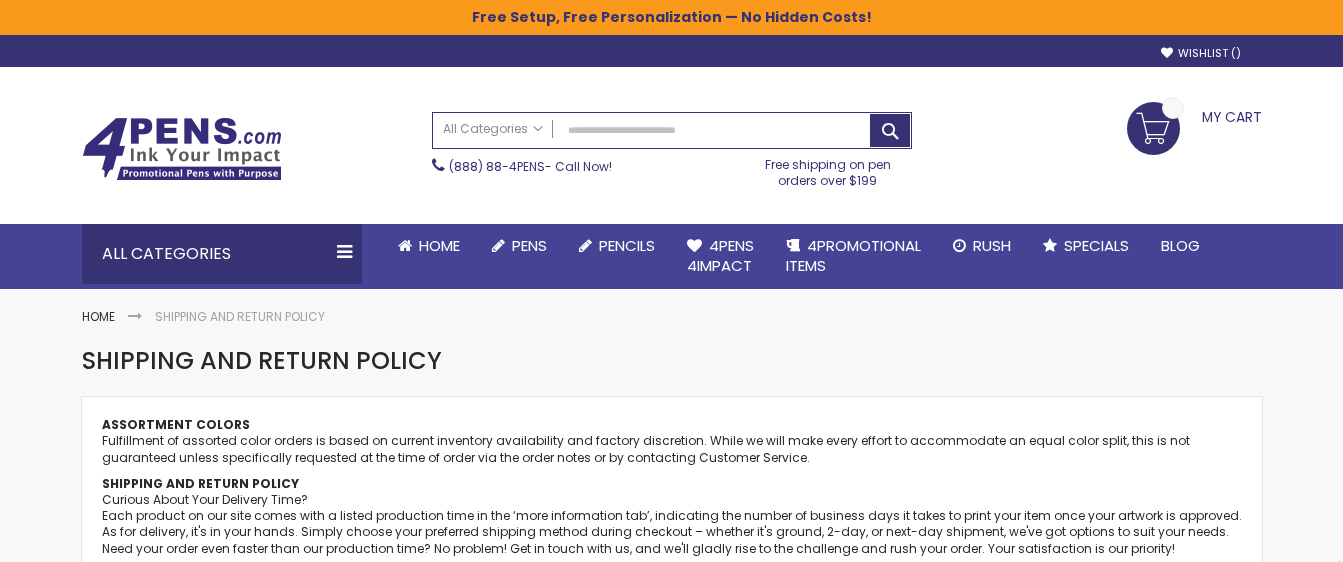 scroll, scrollTop: 0, scrollLeft: 0, axis: both 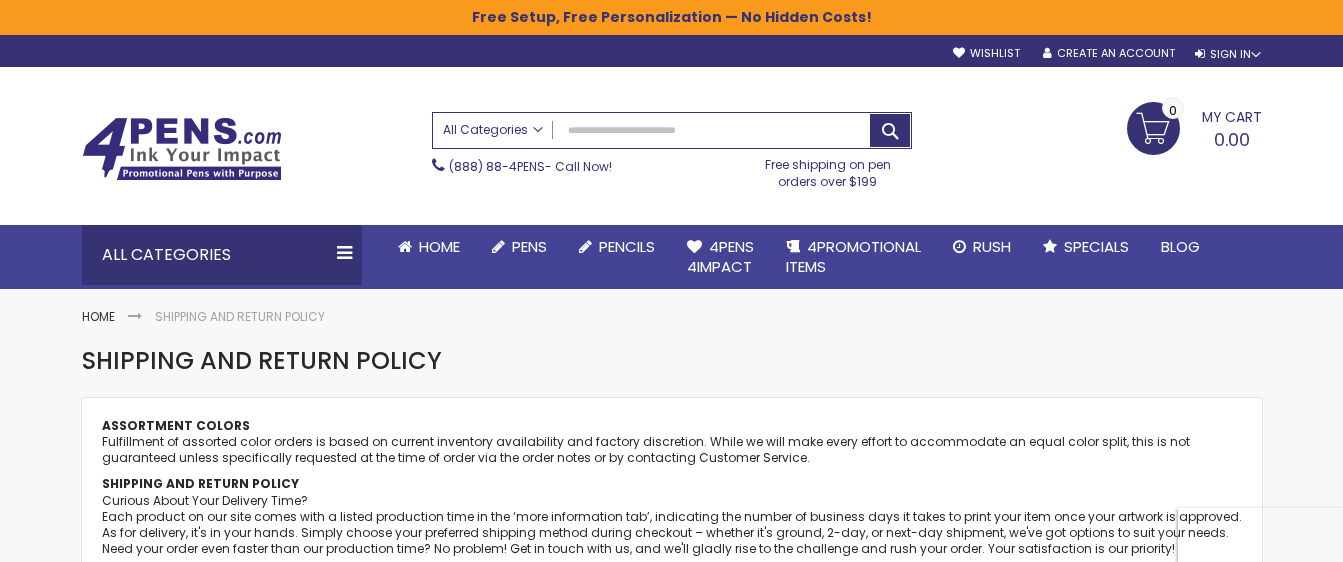 click on "All Categories" at bounding box center (493, 130) 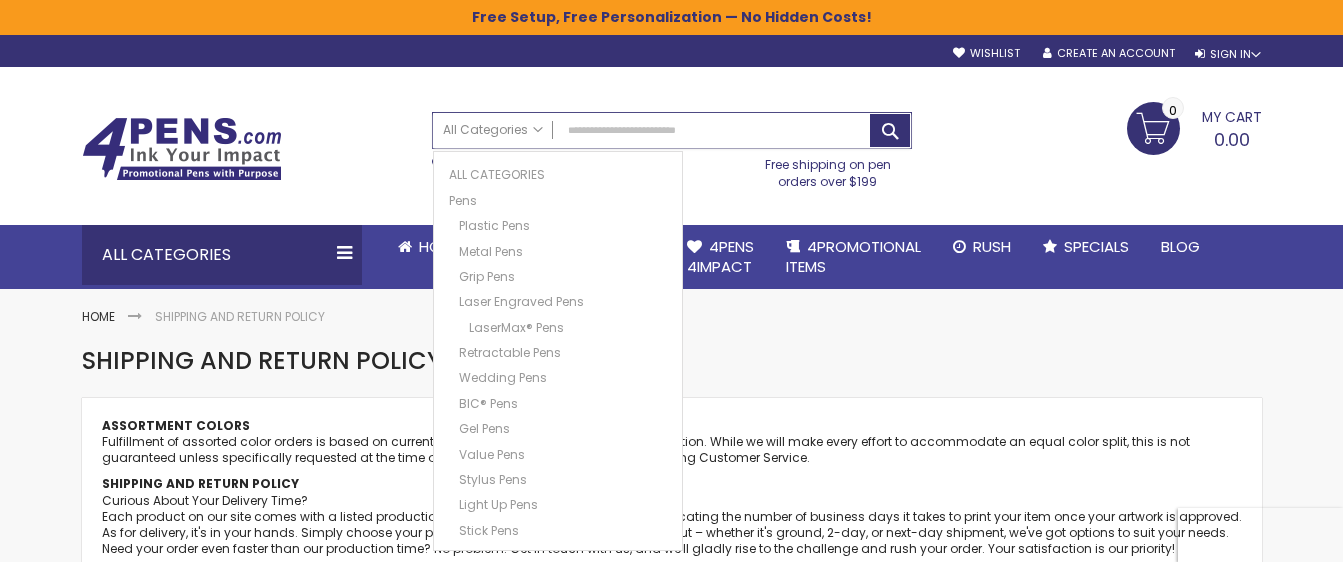 click on "Search" at bounding box center [672, 130] 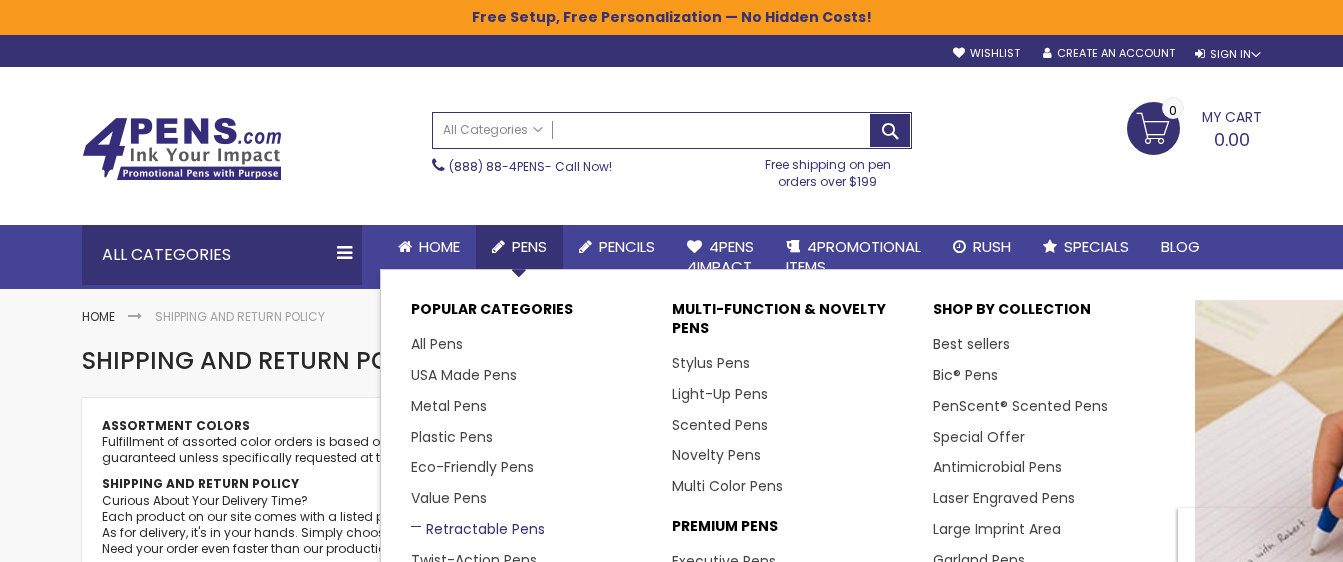 click on "Retractable Pens" at bounding box center [478, 529] 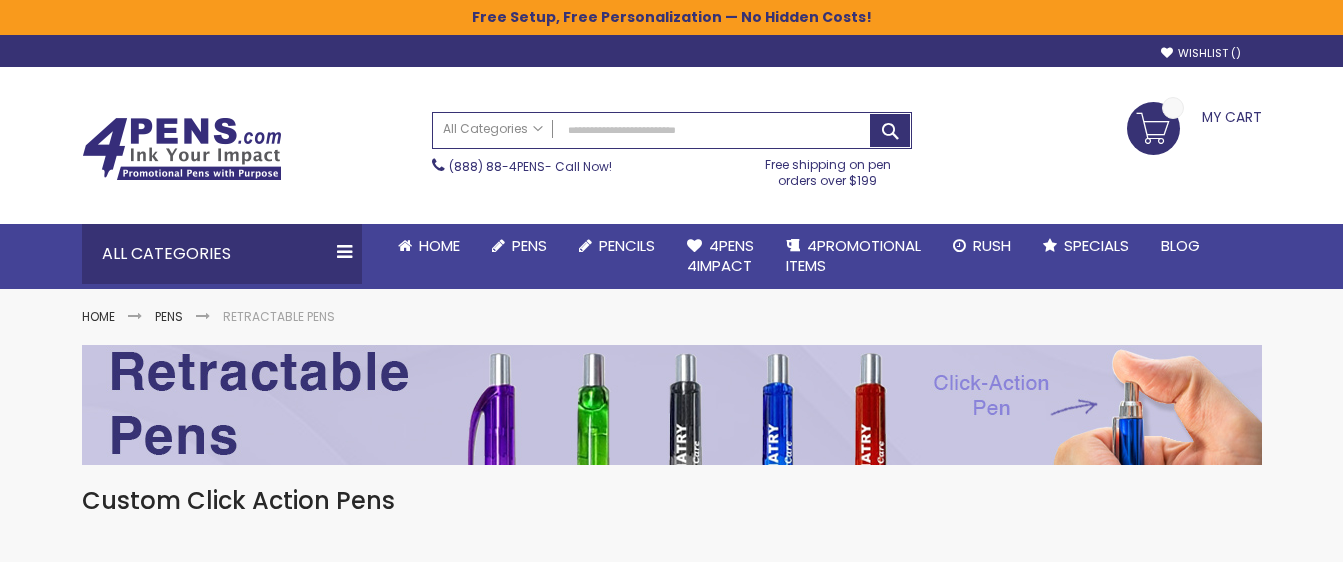 scroll, scrollTop: 0, scrollLeft: 0, axis: both 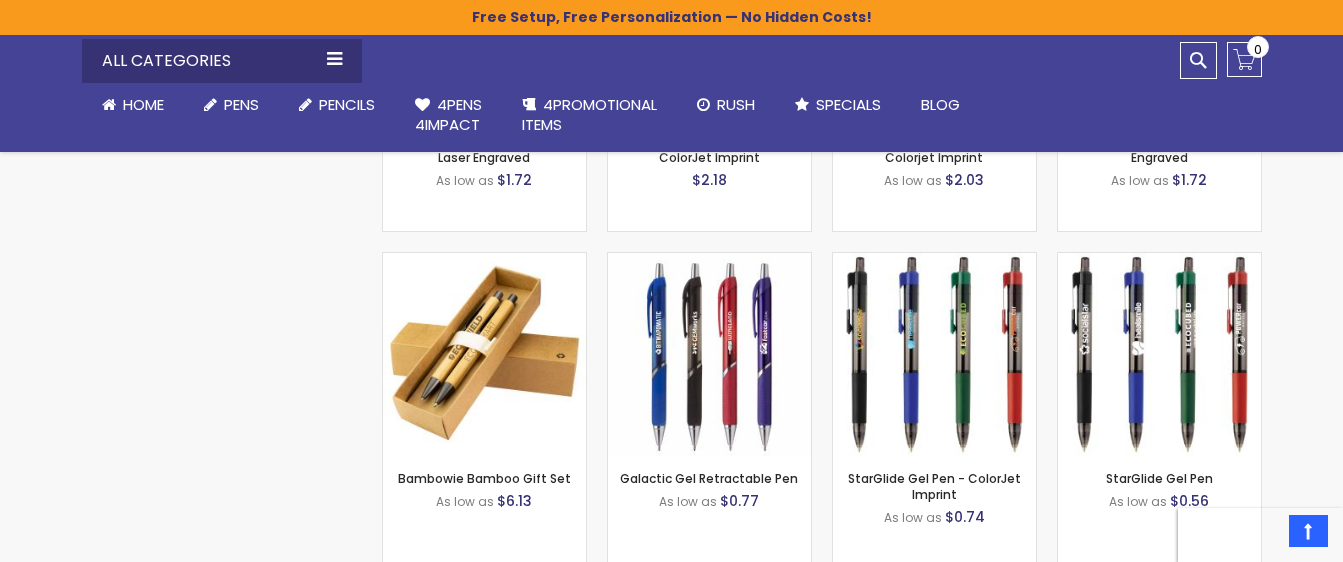 click on "Skip to Content
sample
Wishlist
Sign Out
Sign In
Sign In
Login
Forgot Your Password?
Create an Account
My Account
Toggle Nav
Search
All Categories
Pens" at bounding box center (671, -177) 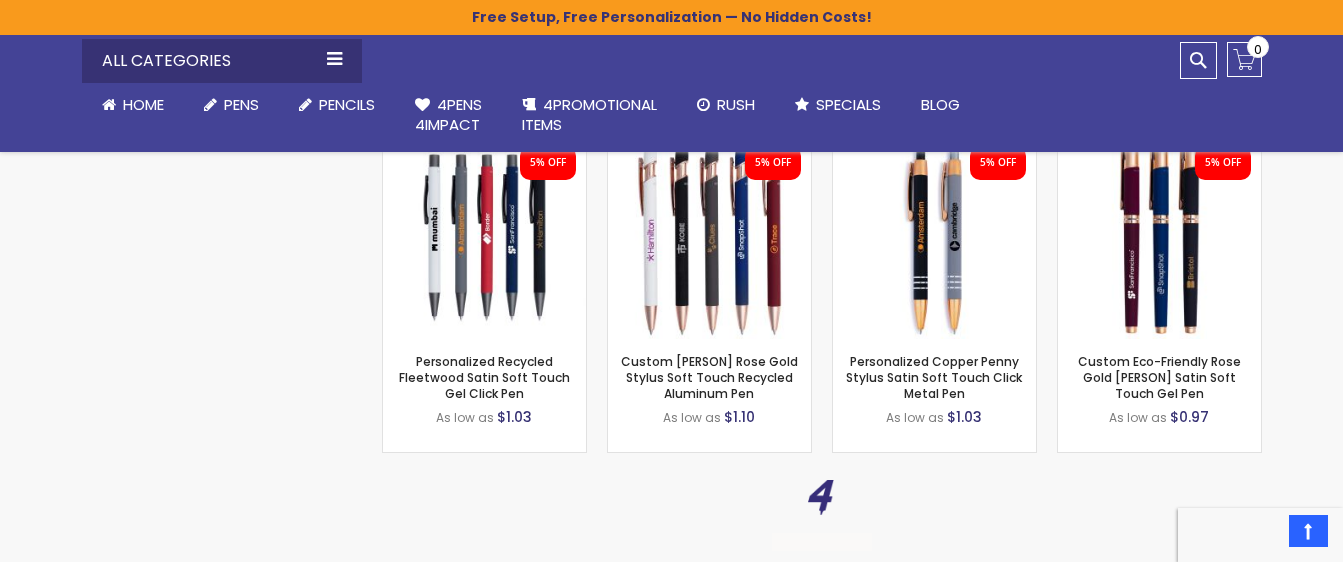 scroll, scrollTop: 8129, scrollLeft: 0, axis: vertical 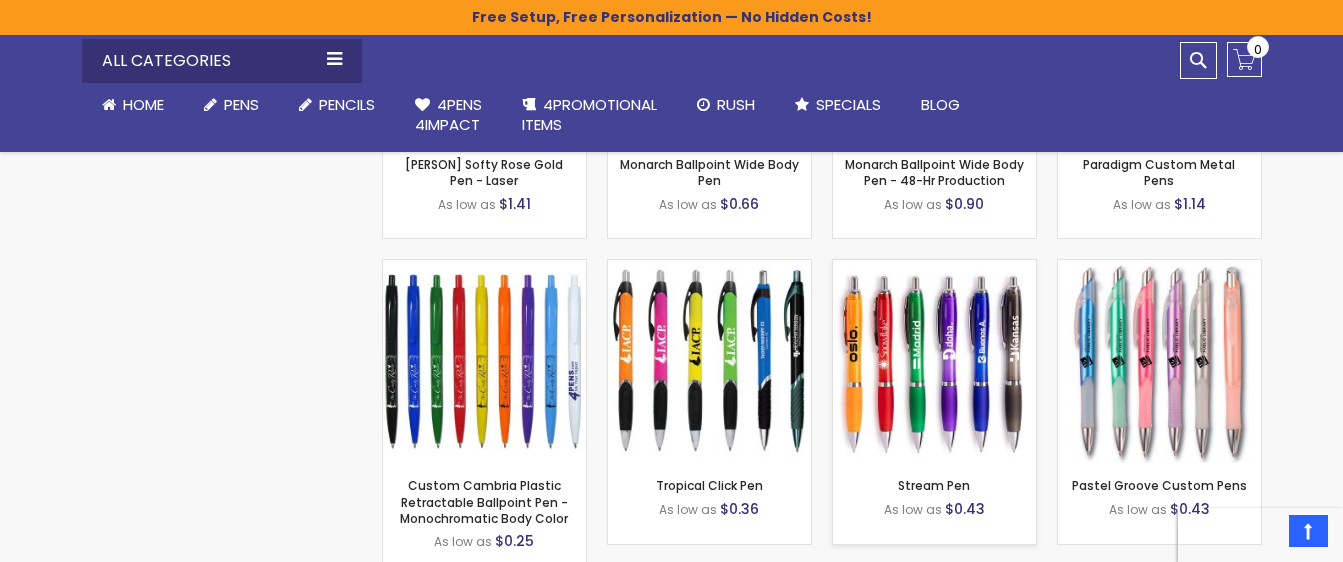 click at bounding box center [934, 361] 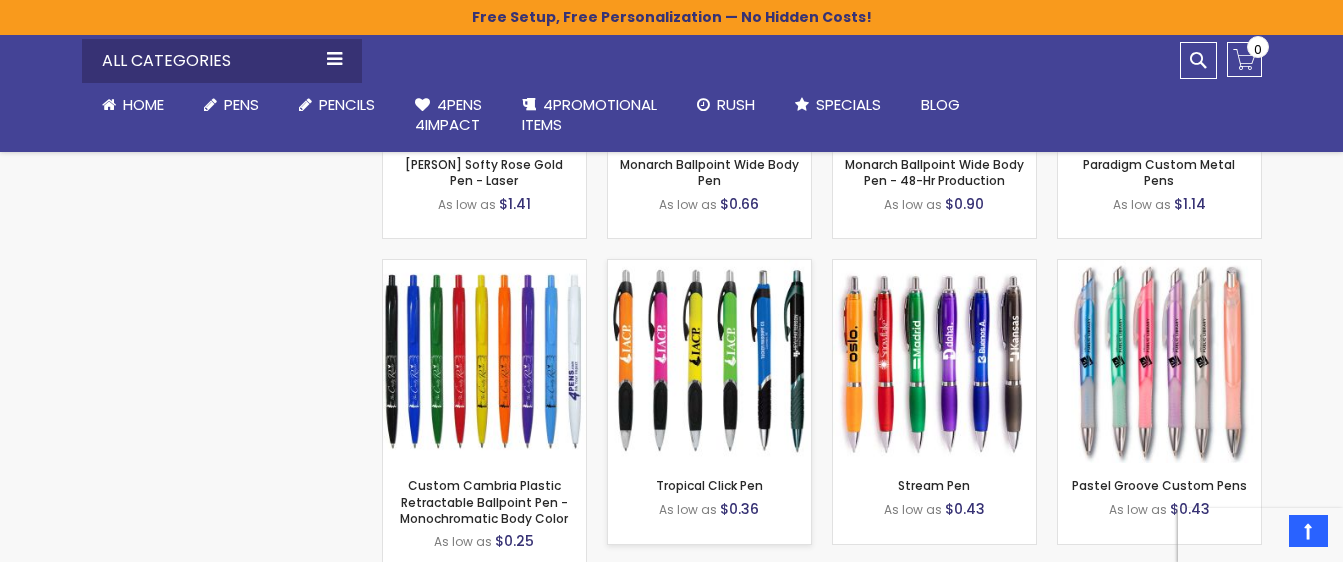 click at bounding box center (709, 361) 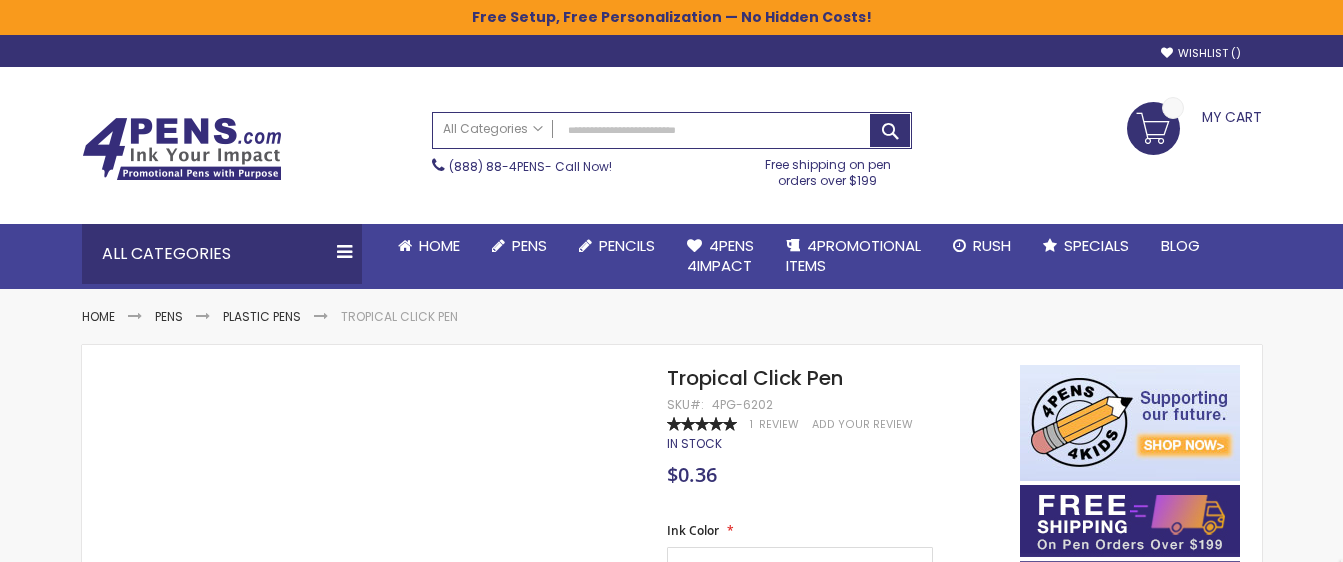 scroll, scrollTop: 0, scrollLeft: 0, axis: both 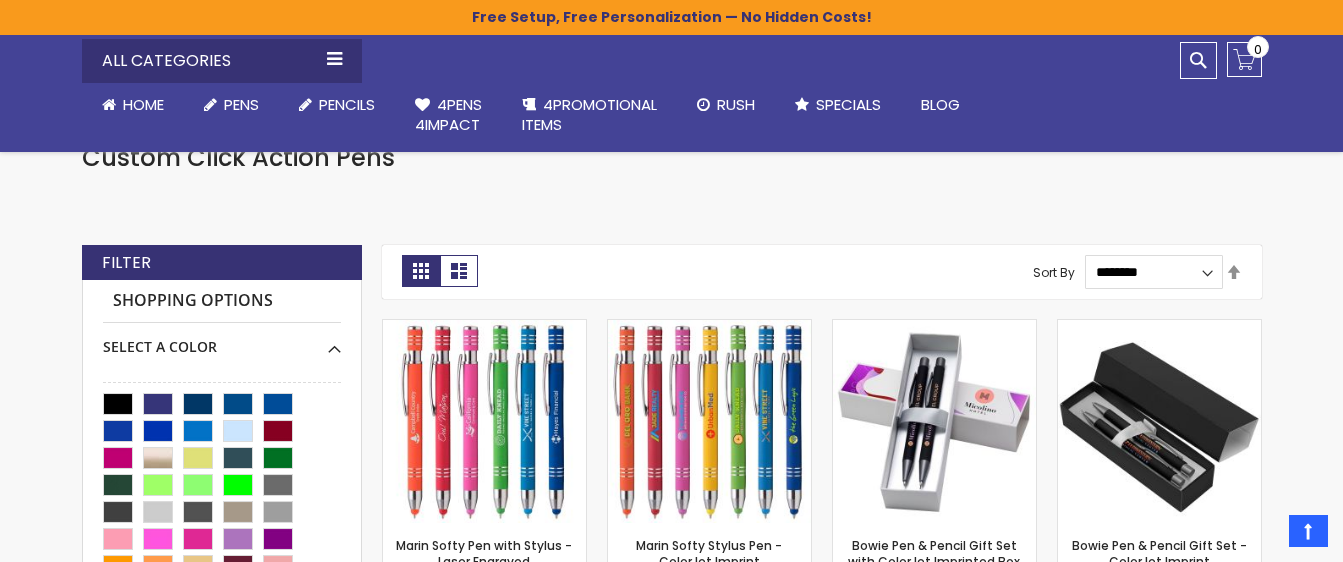 click on "Shopping Options" at bounding box center (222, 301) 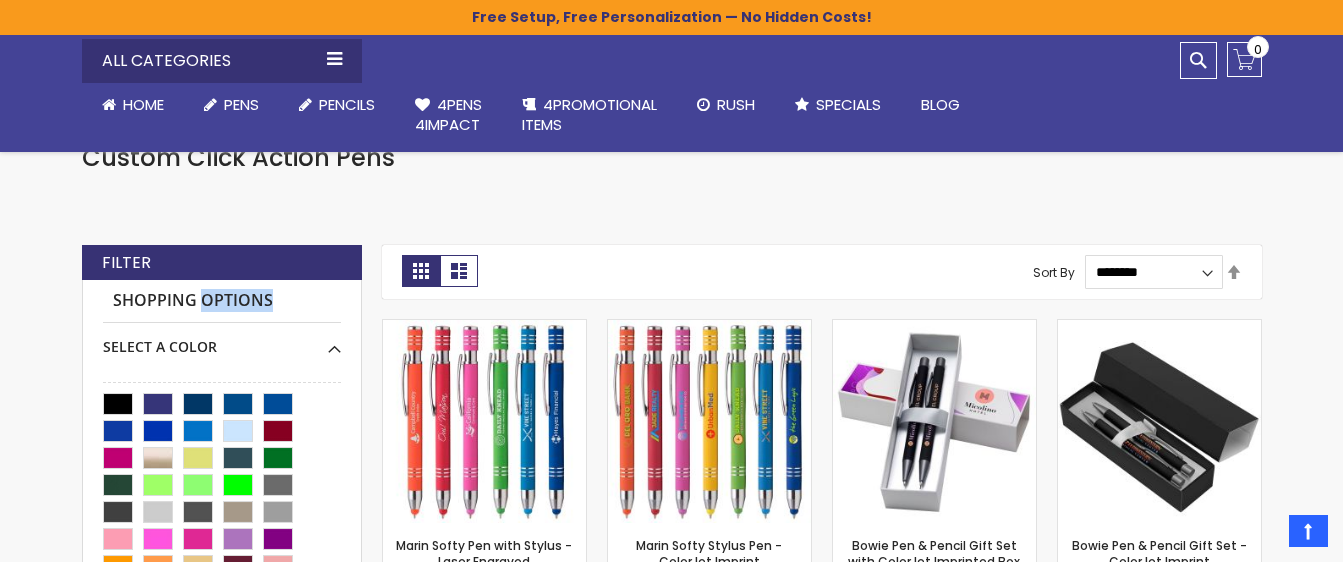 click on "Shopping Options" at bounding box center (222, 301) 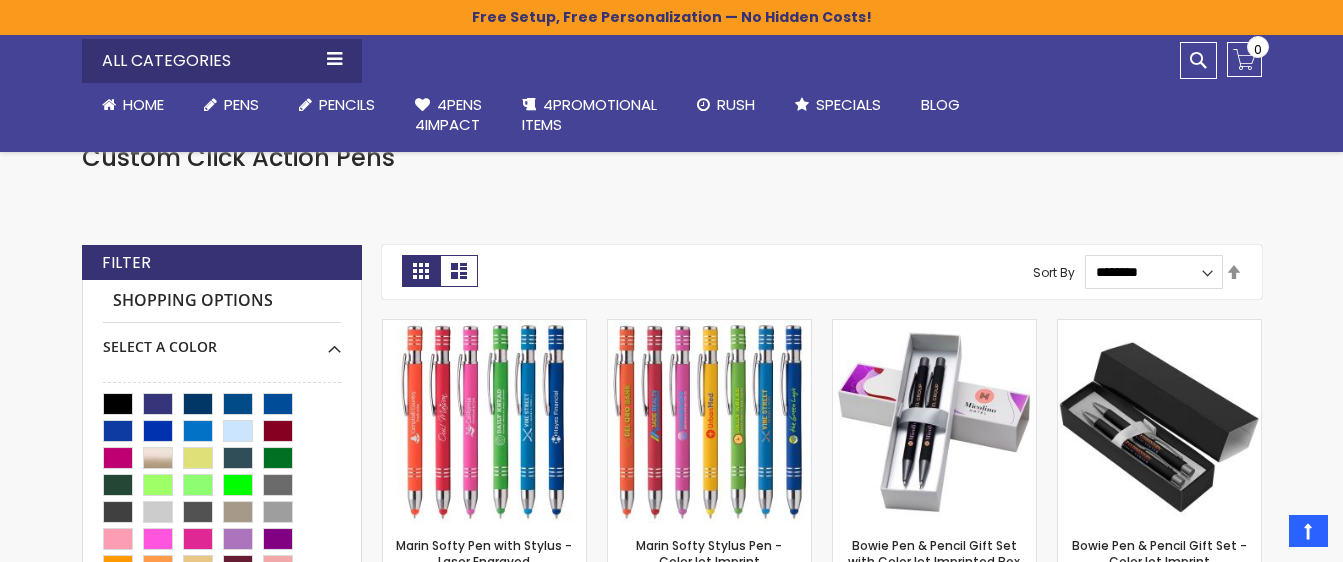 drag, startPoint x: 209, startPoint y: 282, endPoint x: 198, endPoint y: 262, distance: 22.825424 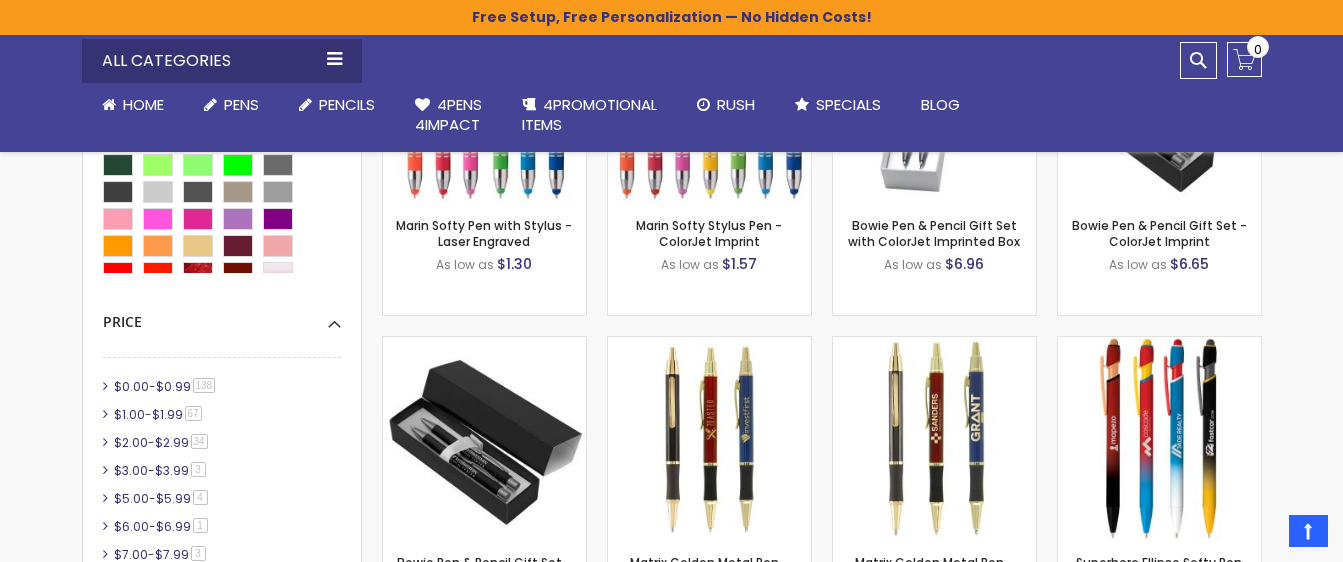 scroll, scrollTop: 686, scrollLeft: 0, axis: vertical 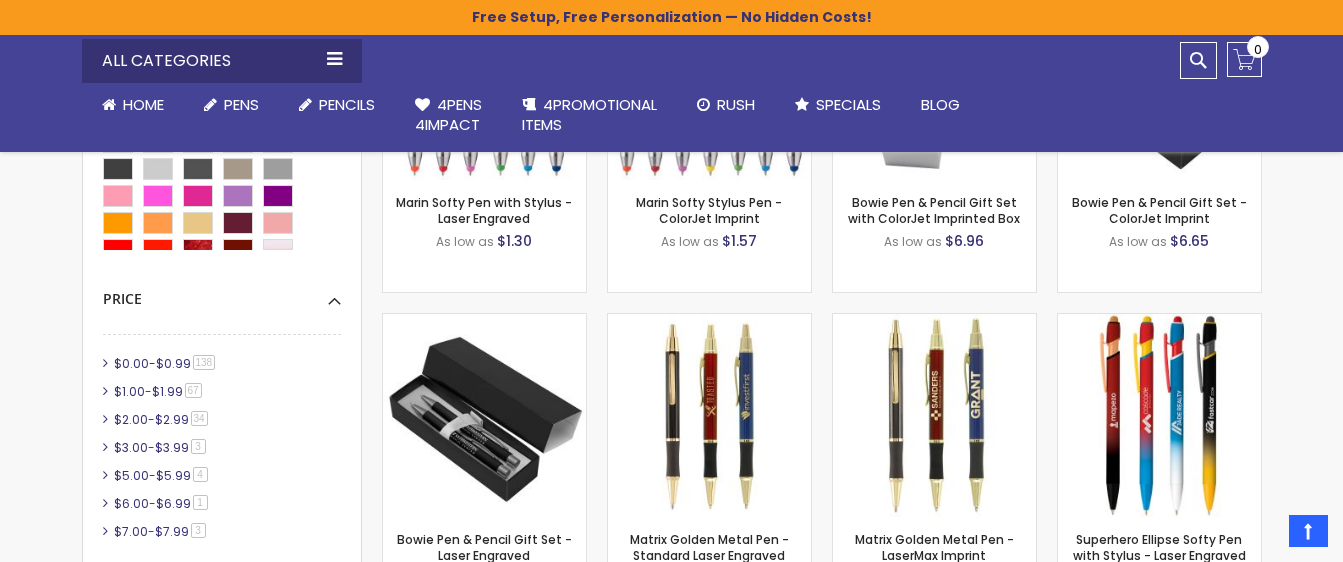 click on "$0.00" at bounding box center (131, 363) 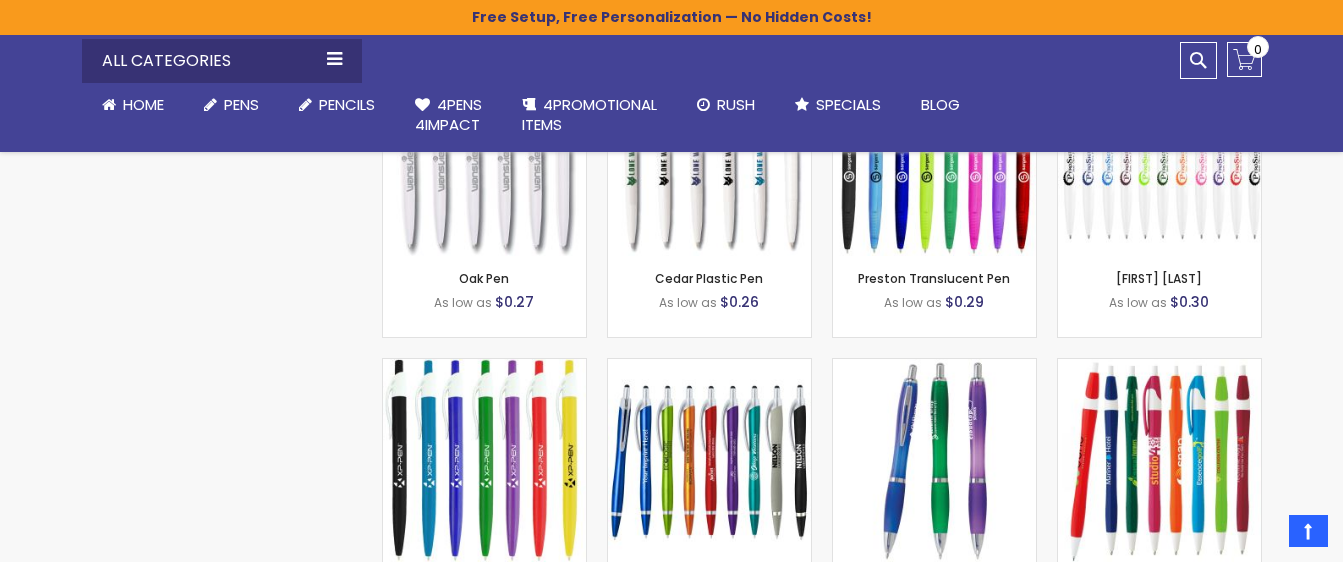 scroll, scrollTop: 4860, scrollLeft: 0, axis: vertical 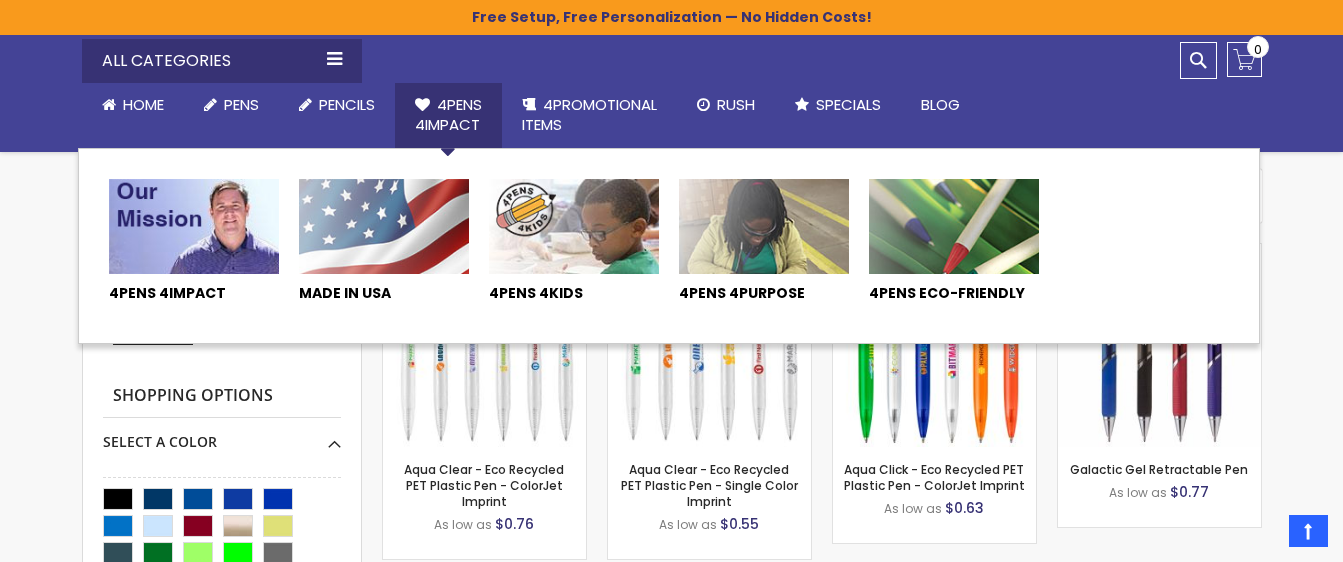 click on "4Pens 4impact" at bounding box center (448, 114) 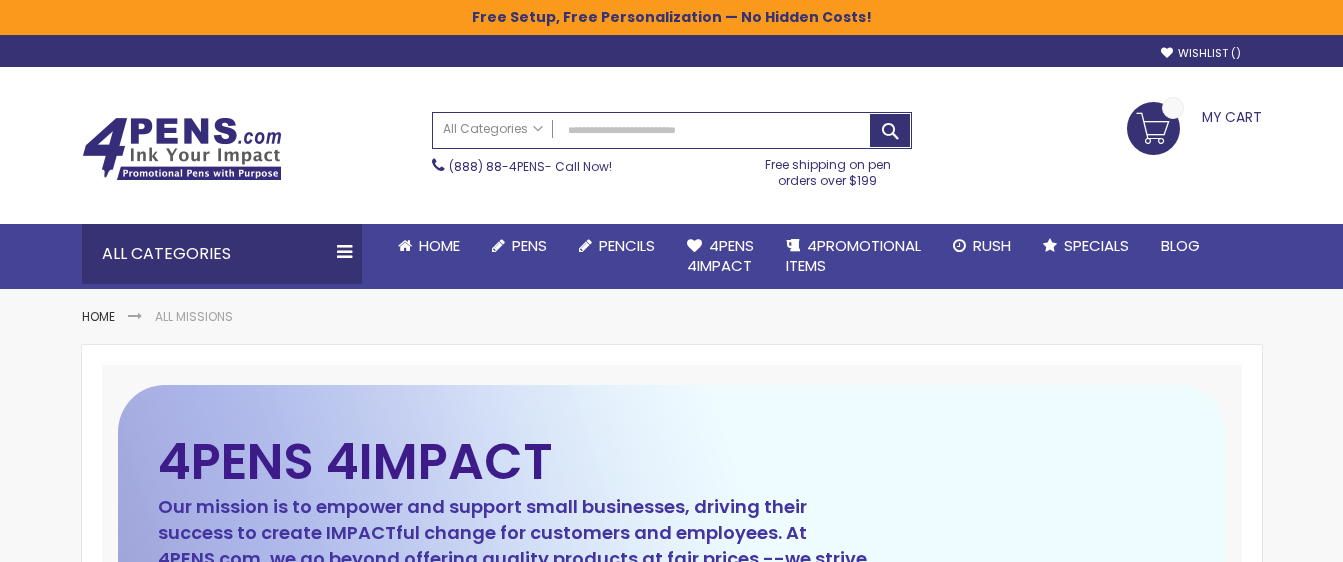 scroll, scrollTop: 0, scrollLeft: 0, axis: both 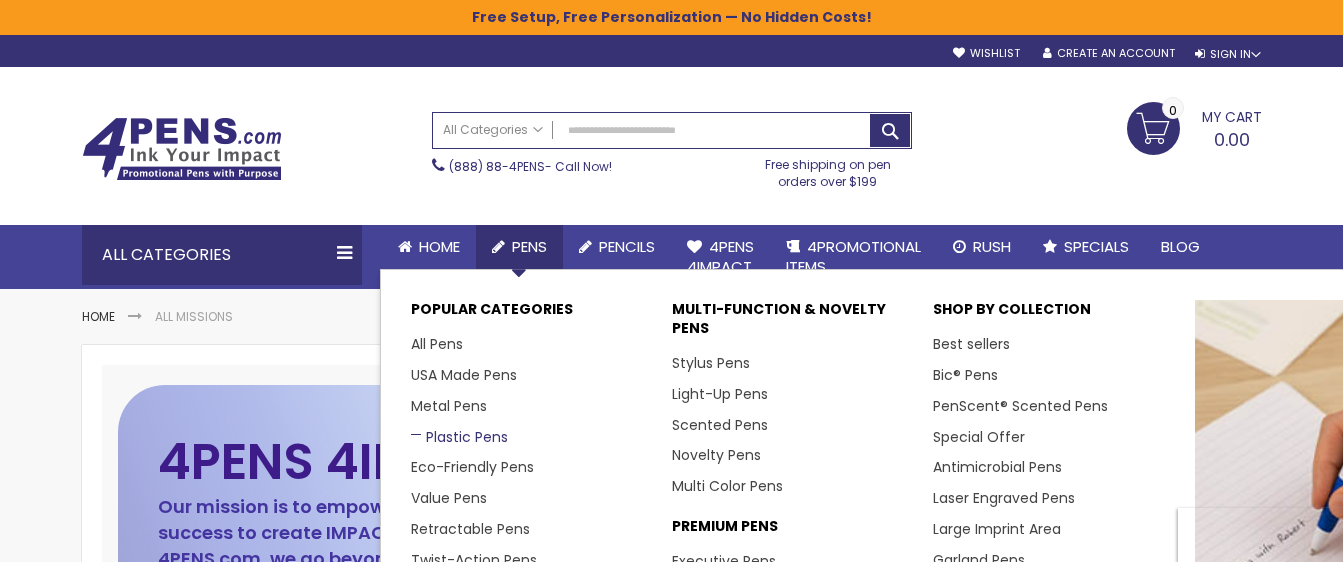 click on "Plastic Pens" at bounding box center [459, 437] 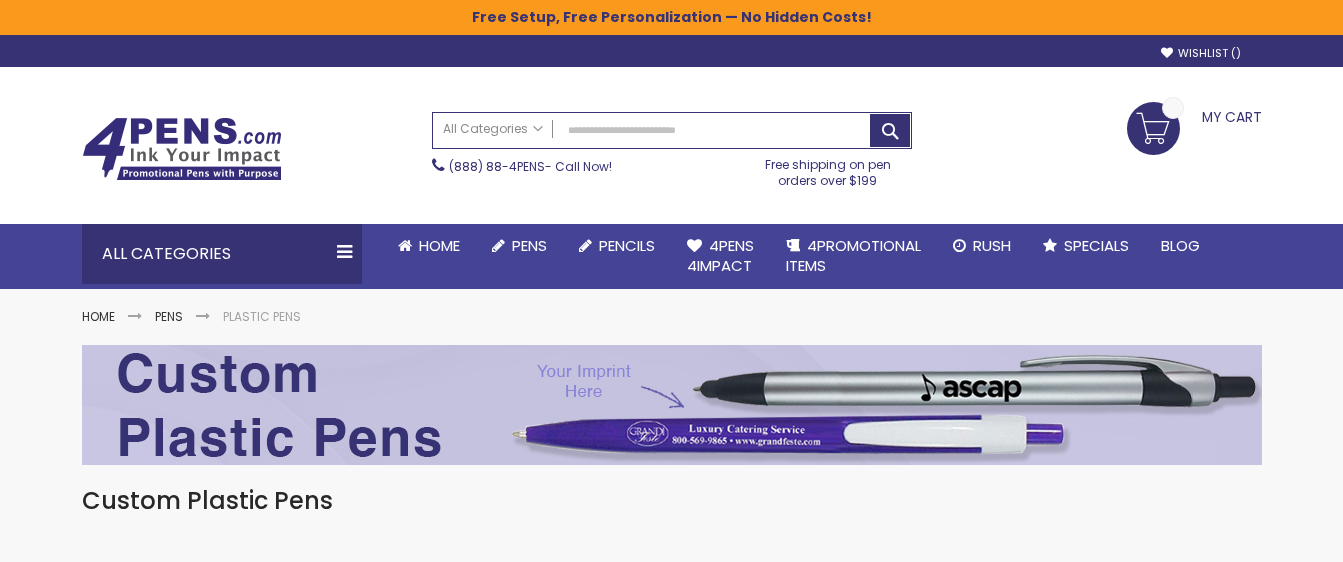 scroll, scrollTop: 0, scrollLeft: 0, axis: both 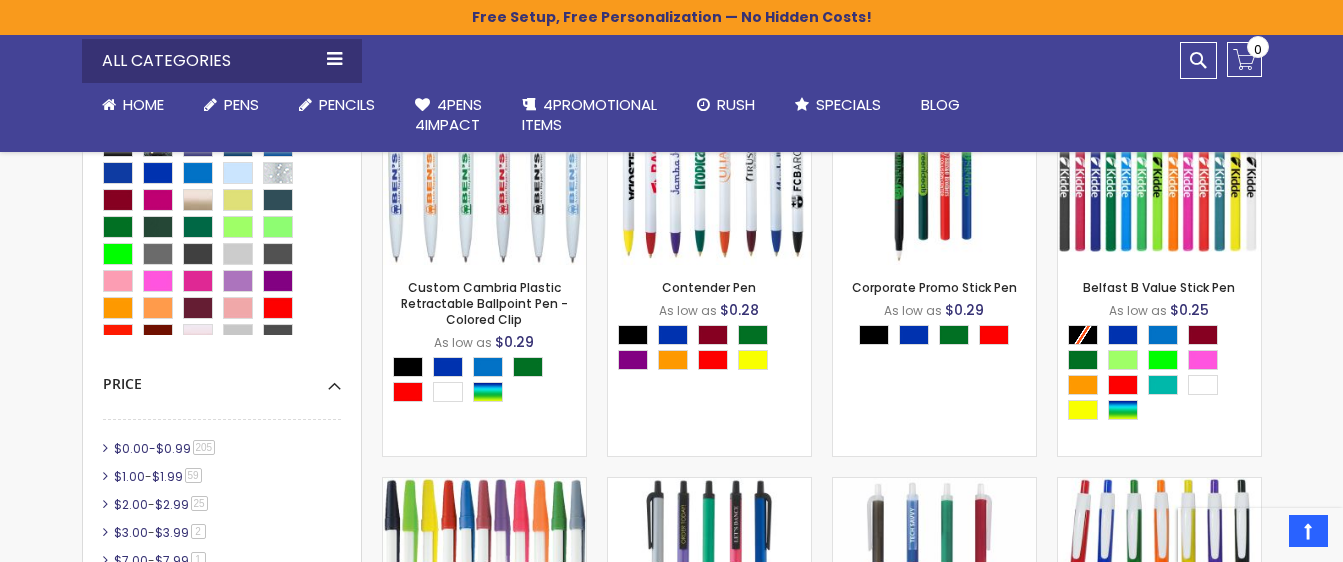 click on "$0.00" at bounding box center [131, 448] 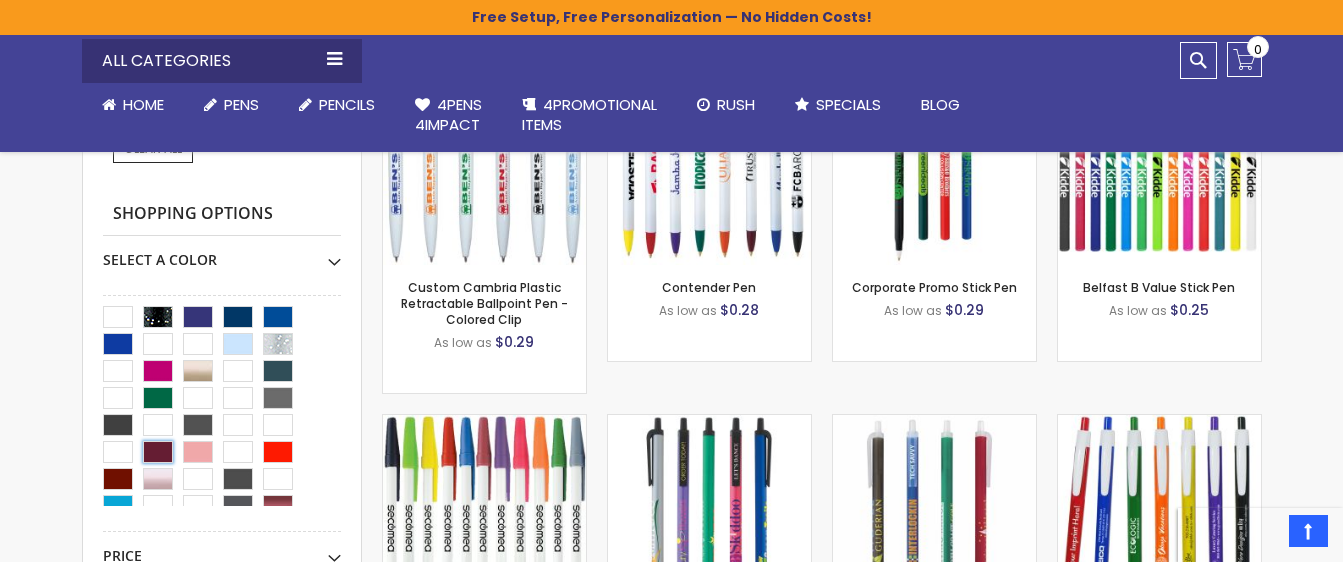 click at bounding box center [158, 452] 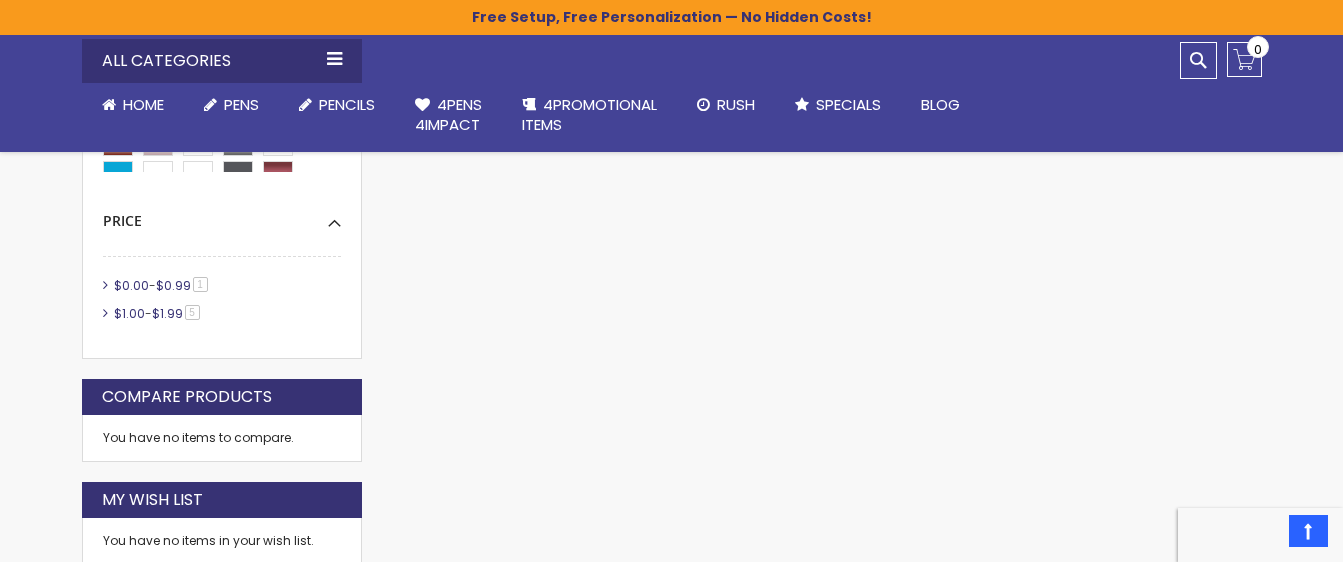 scroll, scrollTop: 967, scrollLeft: 0, axis: vertical 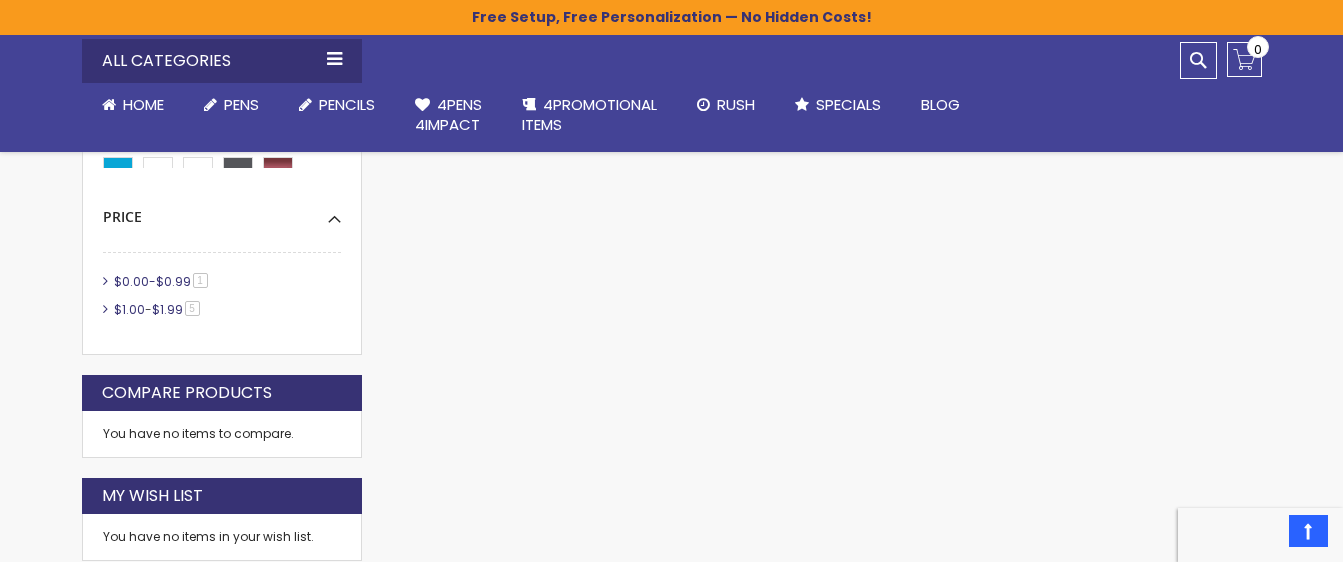 click on "1                                 item" at bounding box center [200, 280] 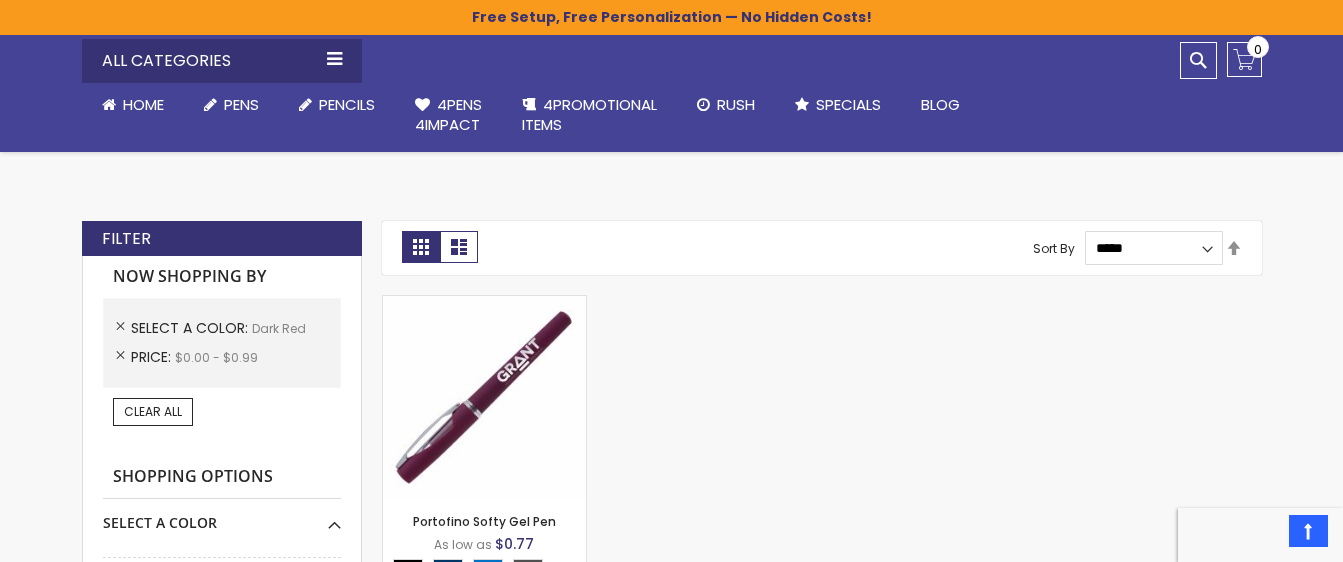 scroll, scrollTop: 363, scrollLeft: 0, axis: vertical 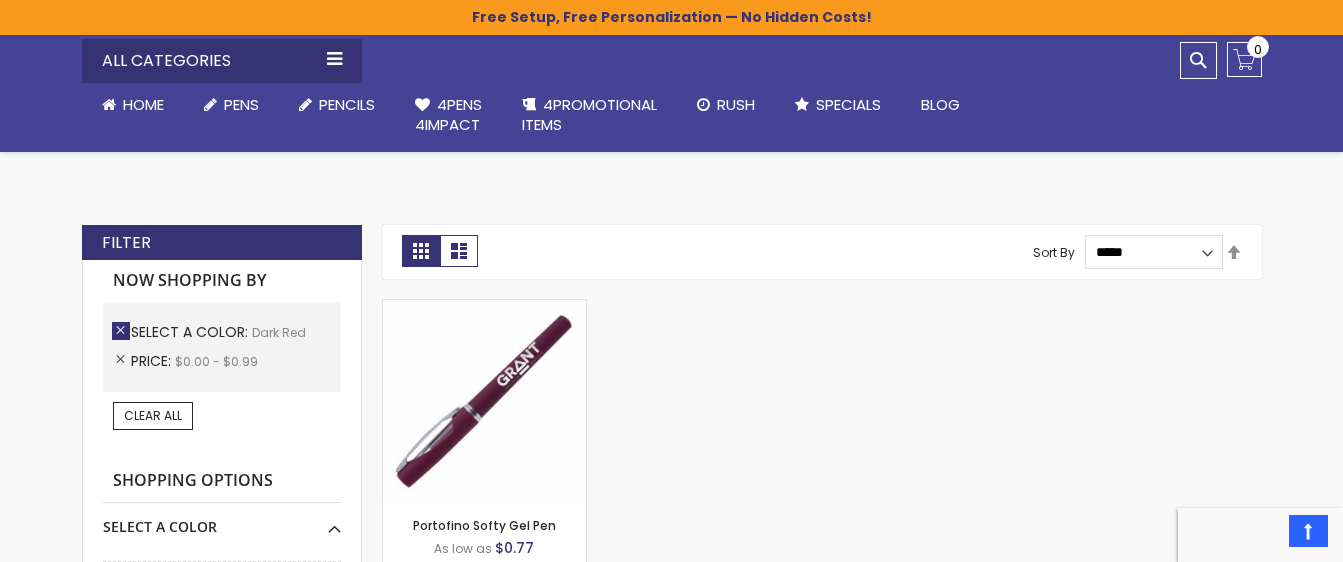 click on "Remove This Item" at bounding box center (121, 331) 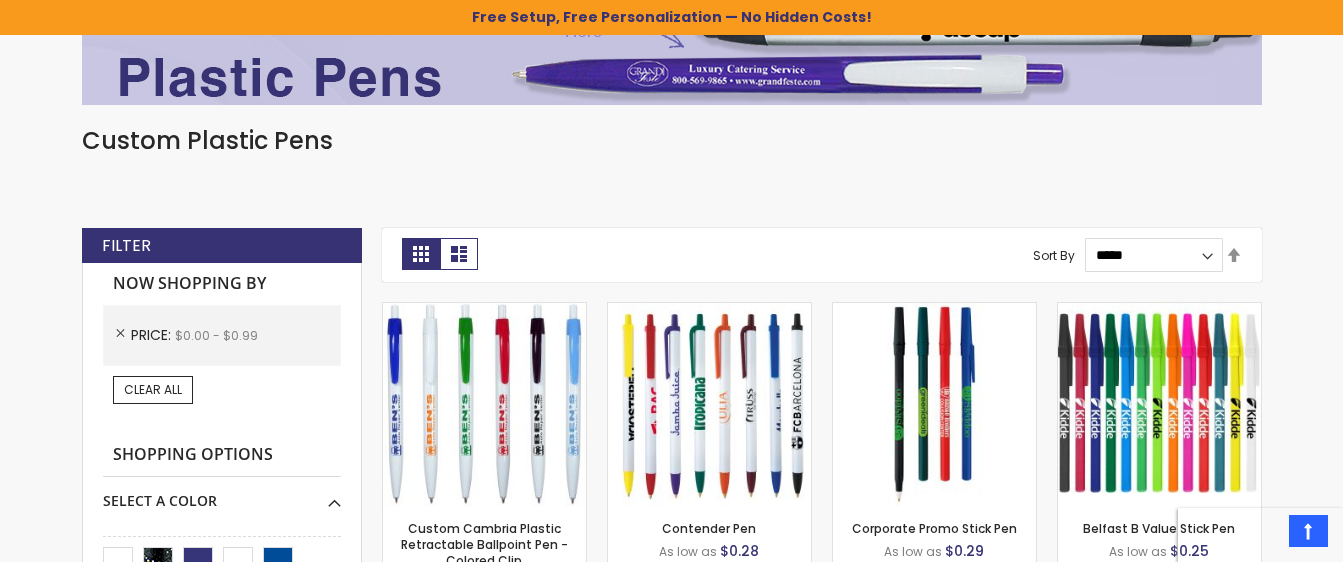 scroll, scrollTop: 245, scrollLeft: 0, axis: vertical 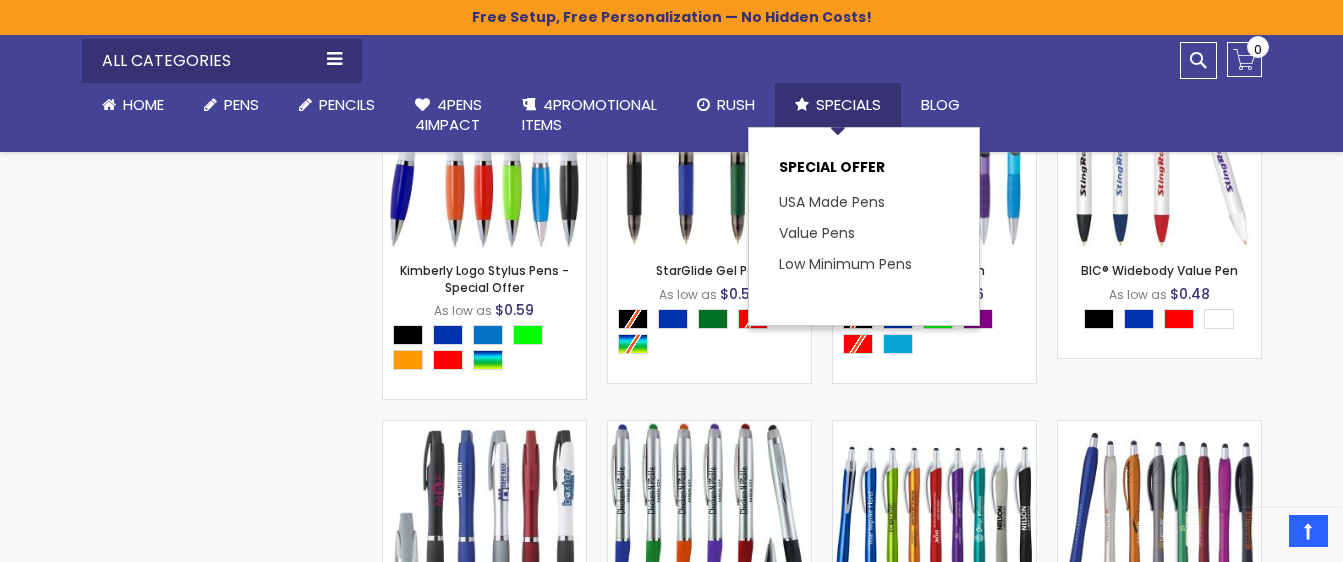 click on "Specials" at bounding box center (848, 104) 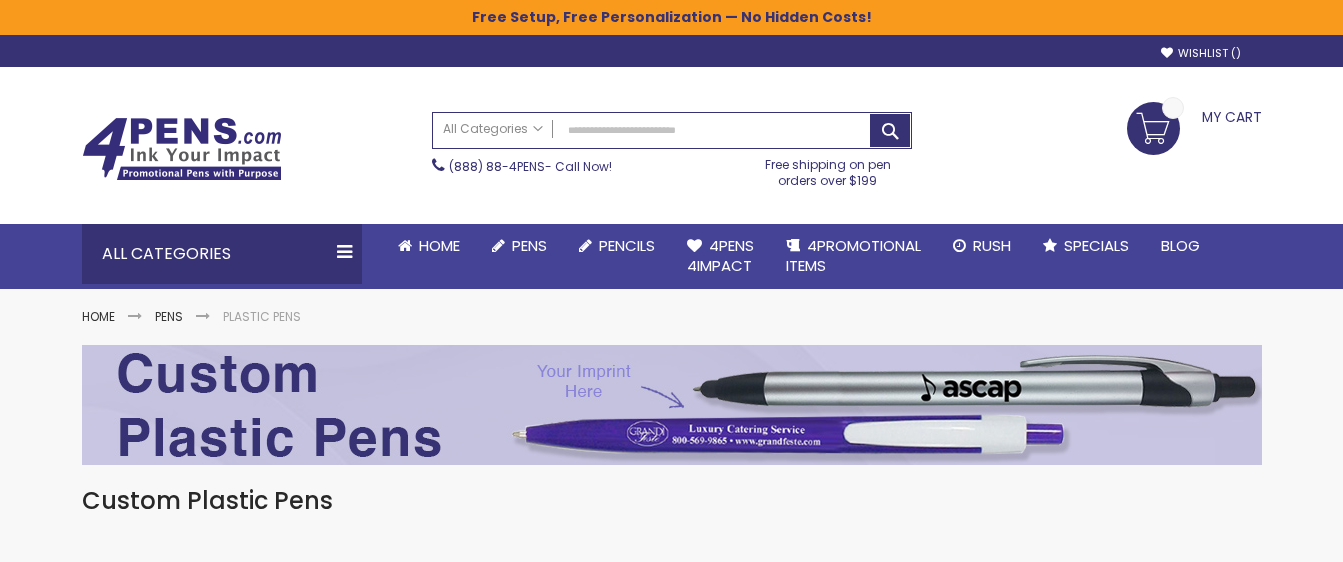 scroll, scrollTop: 0, scrollLeft: 0, axis: both 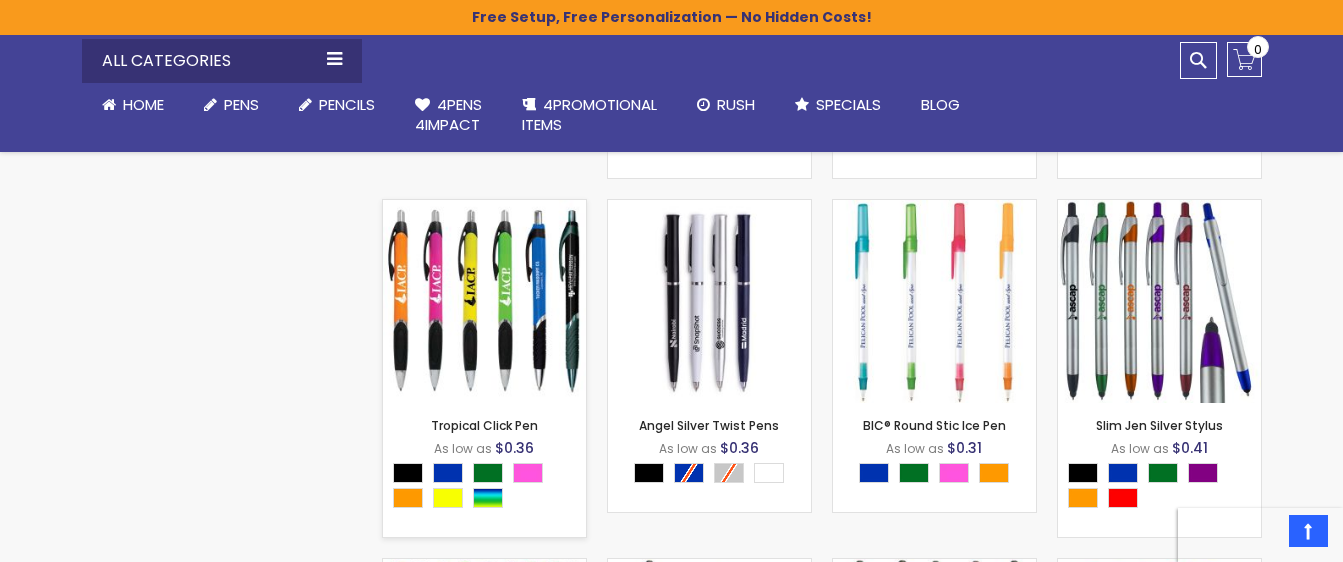 click on "-
***
+
Add to Cart" at bounding box center [484, 370] 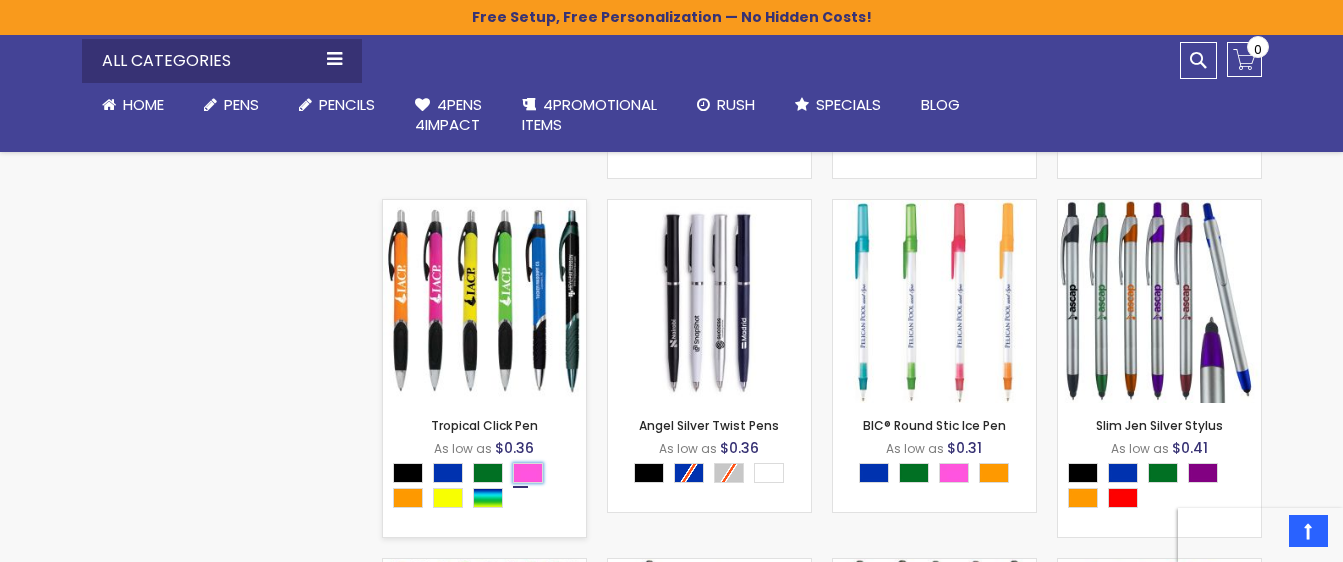 click at bounding box center (528, 473) 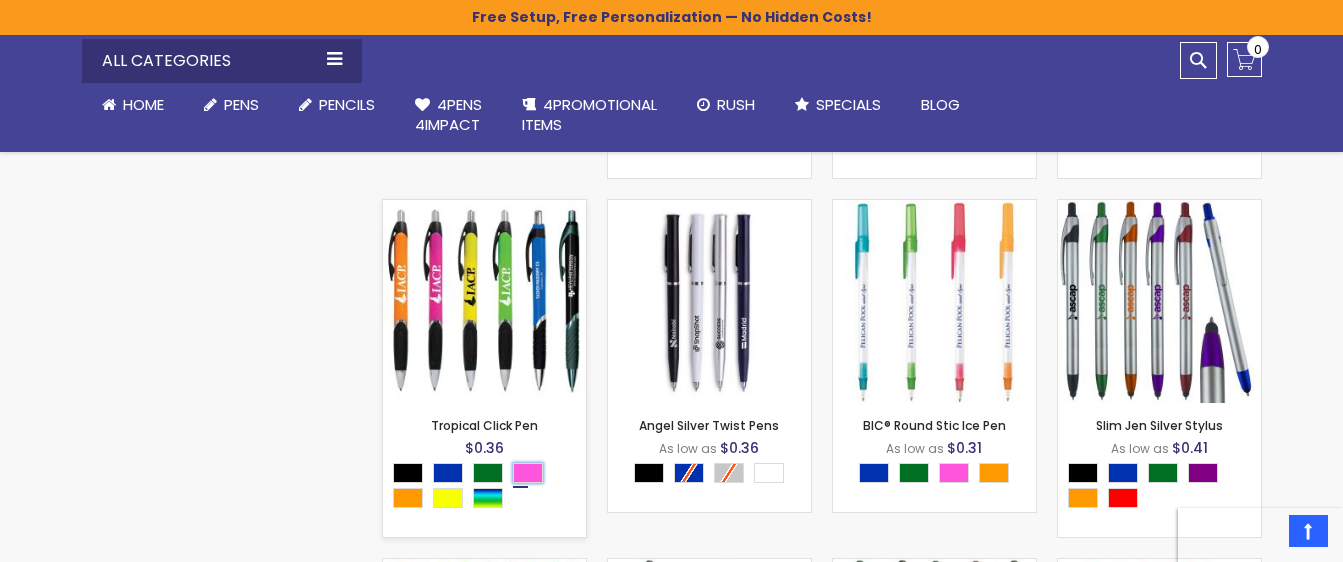 type on "****" 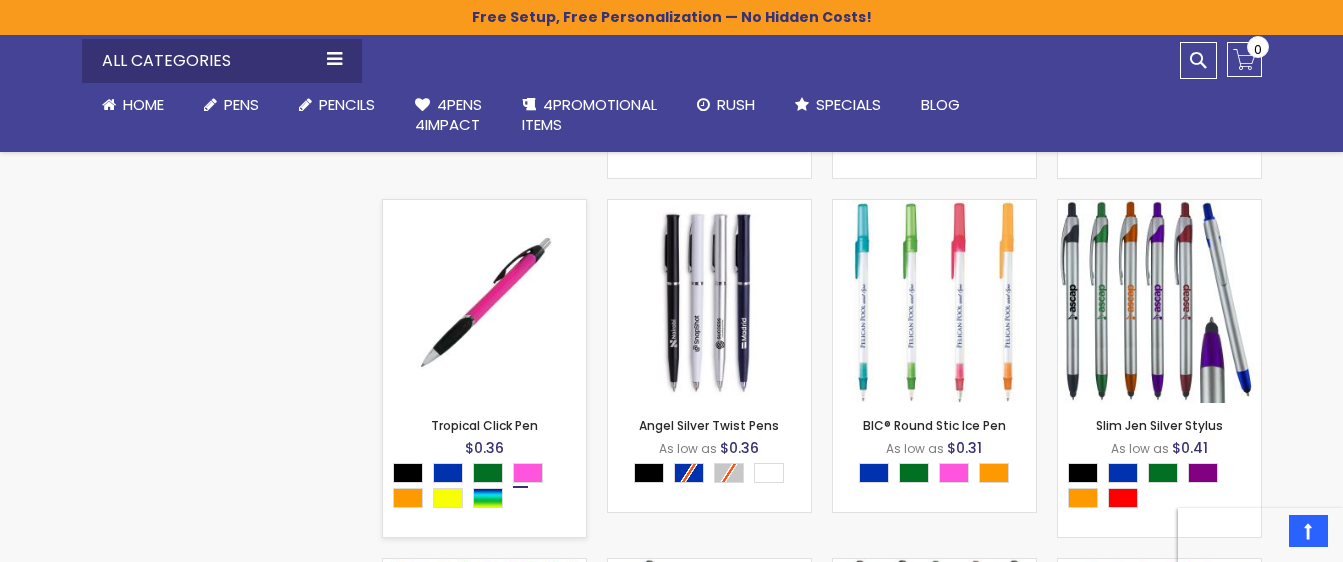 click at bounding box center (484, 301) 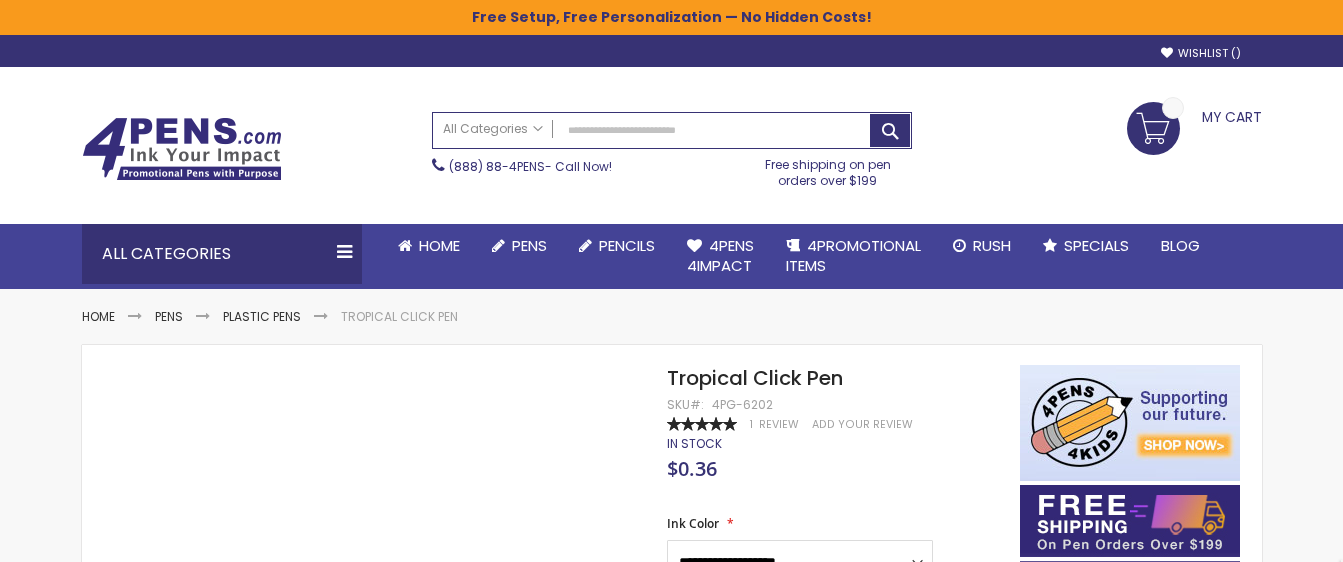 scroll, scrollTop: 0, scrollLeft: 0, axis: both 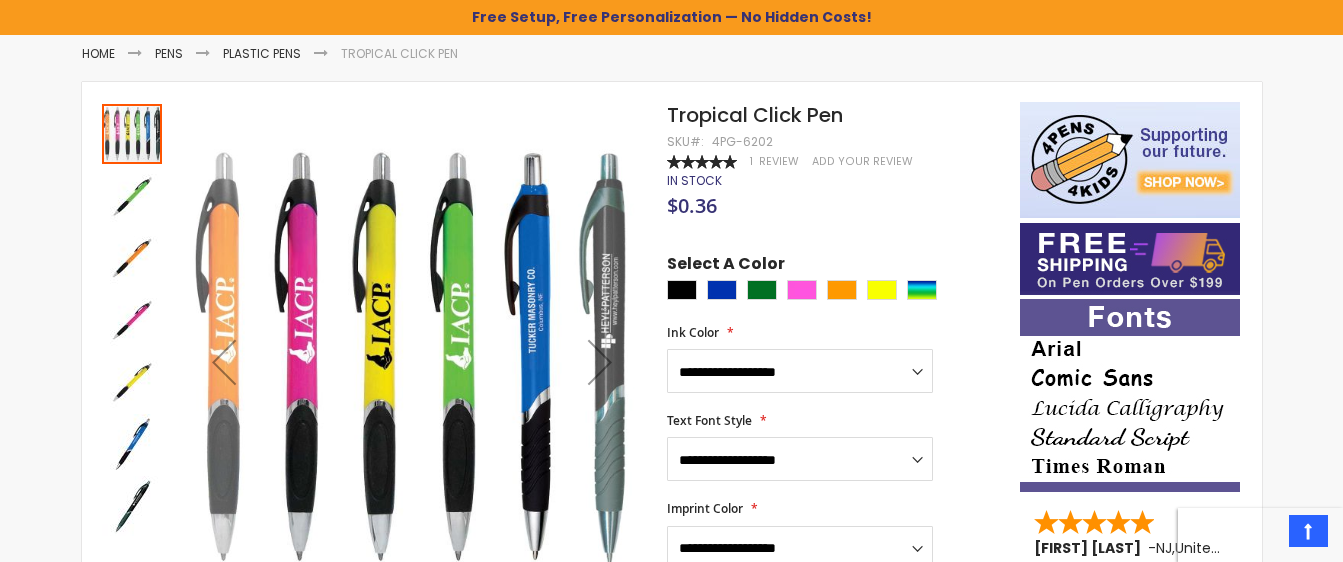 click on "**********" at bounding box center [833, 914] 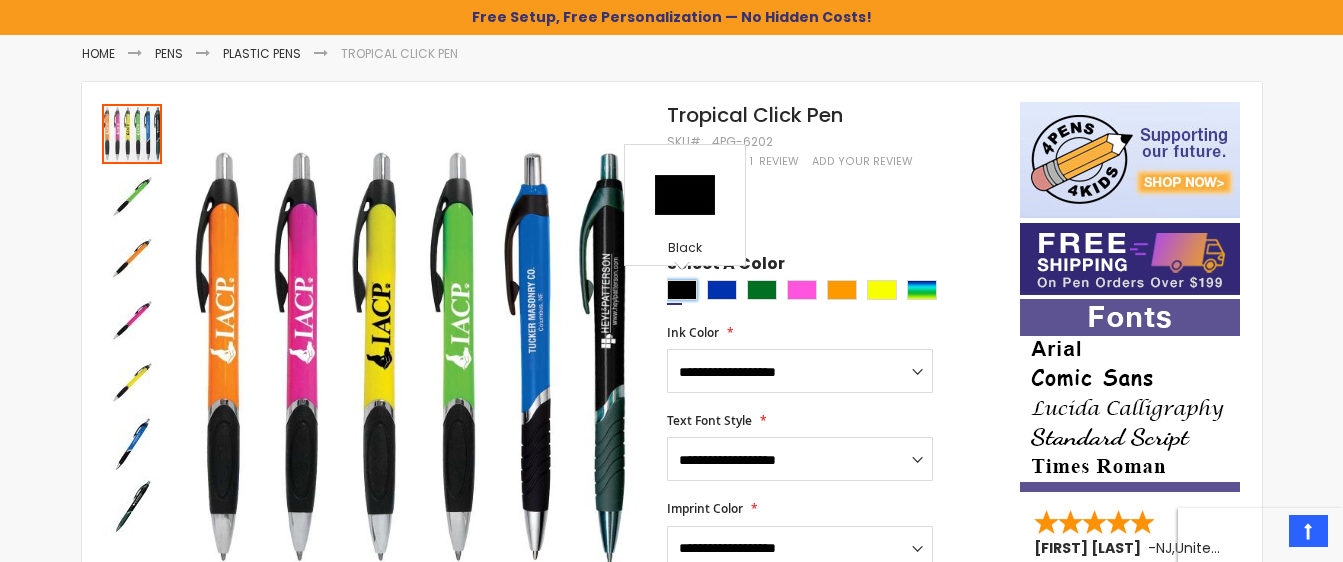 click at bounding box center [682, 290] 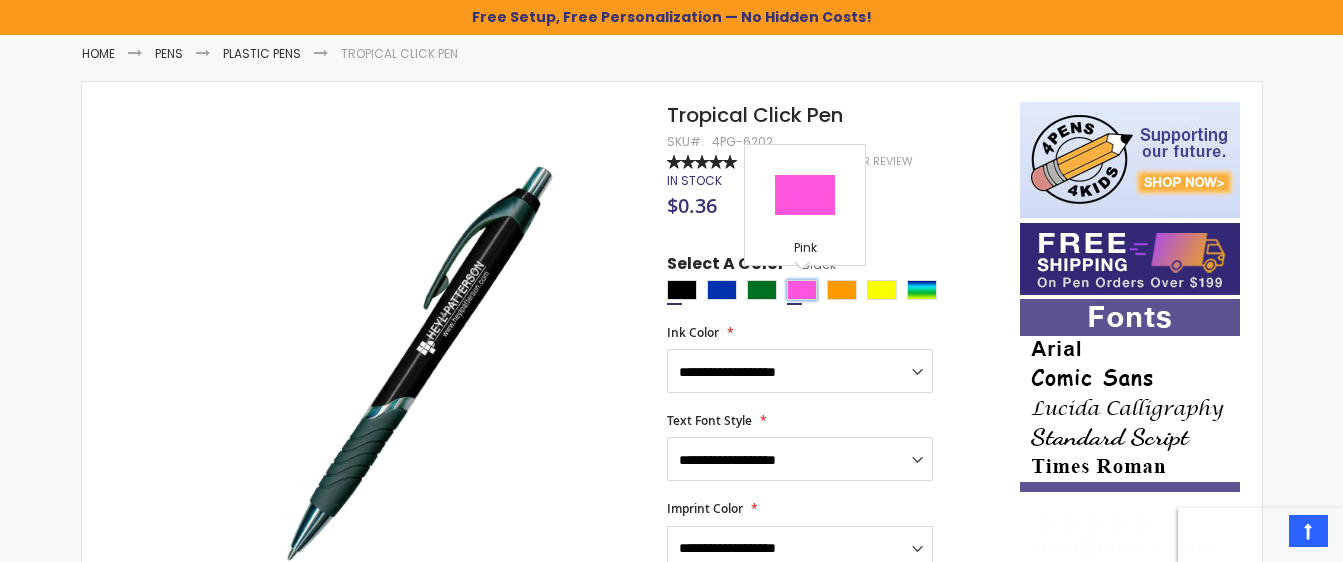 click at bounding box center (802, 290) 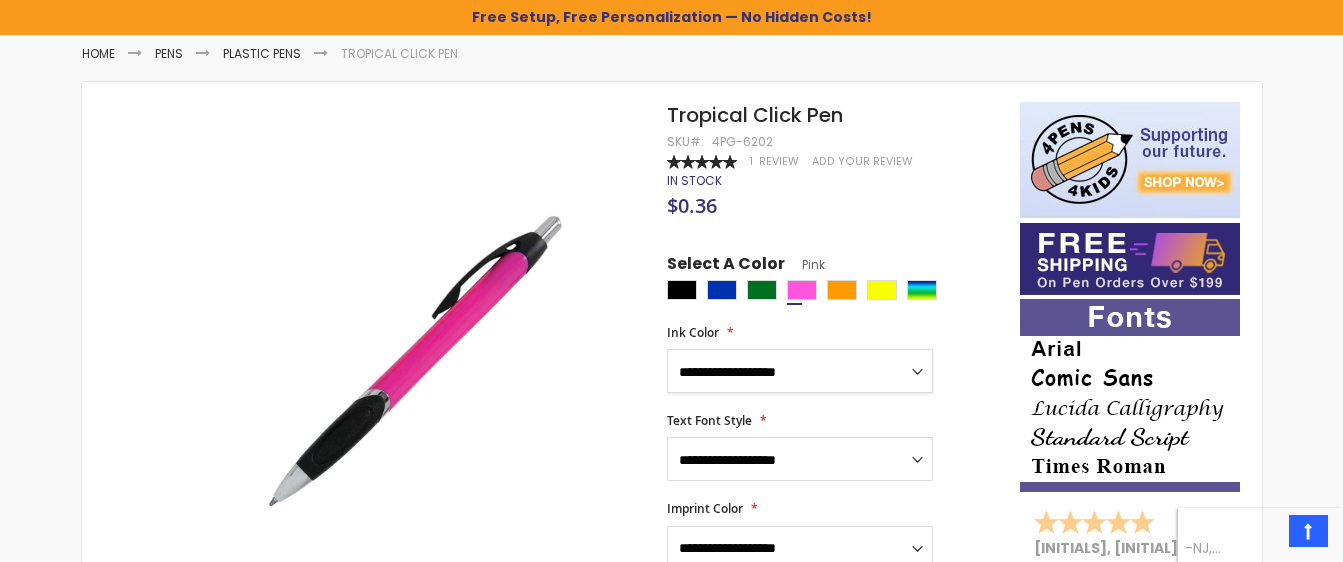 click on "**********" at bounding box center (800, 371) 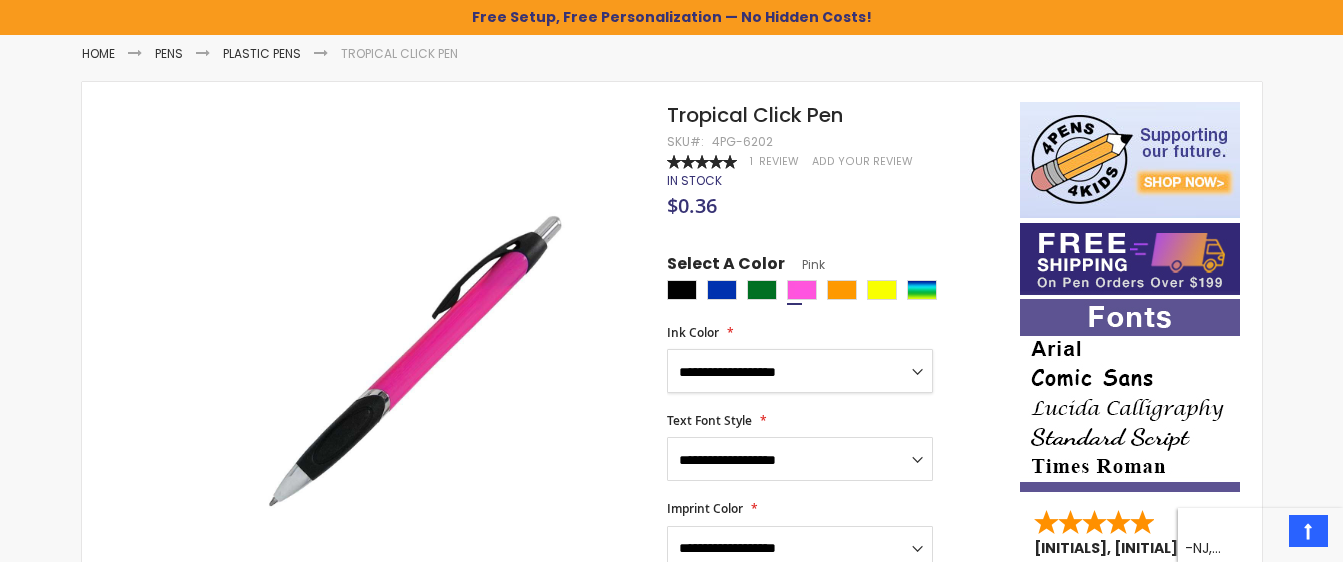 select on "**" 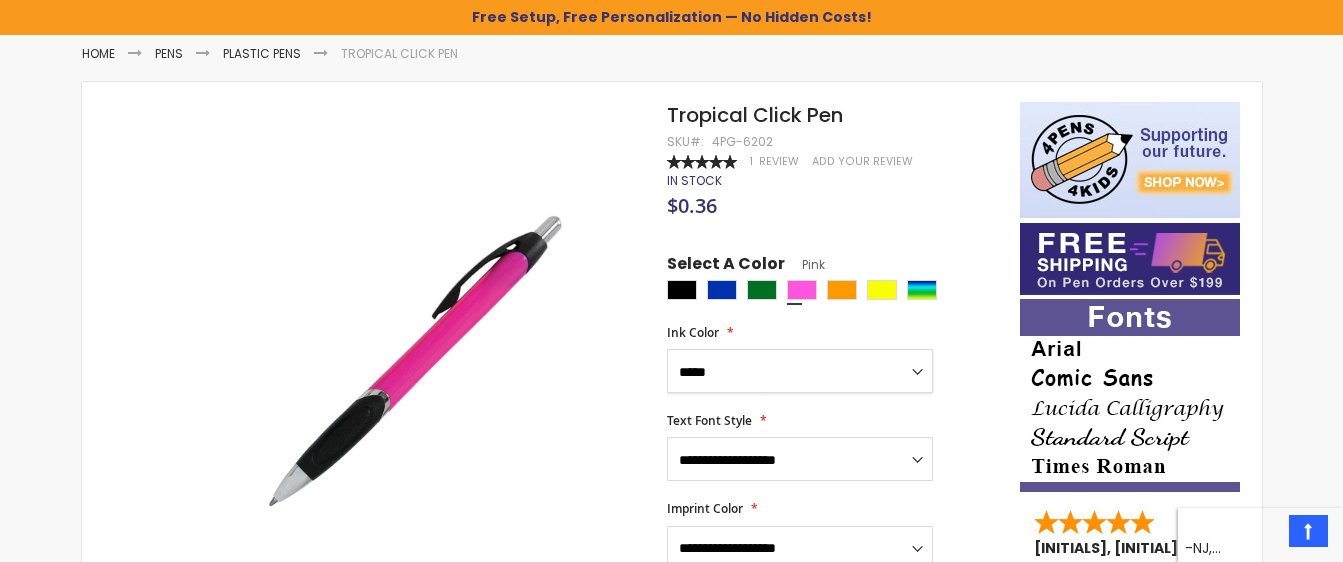 click on "**********" at bounding box center (800, 371) 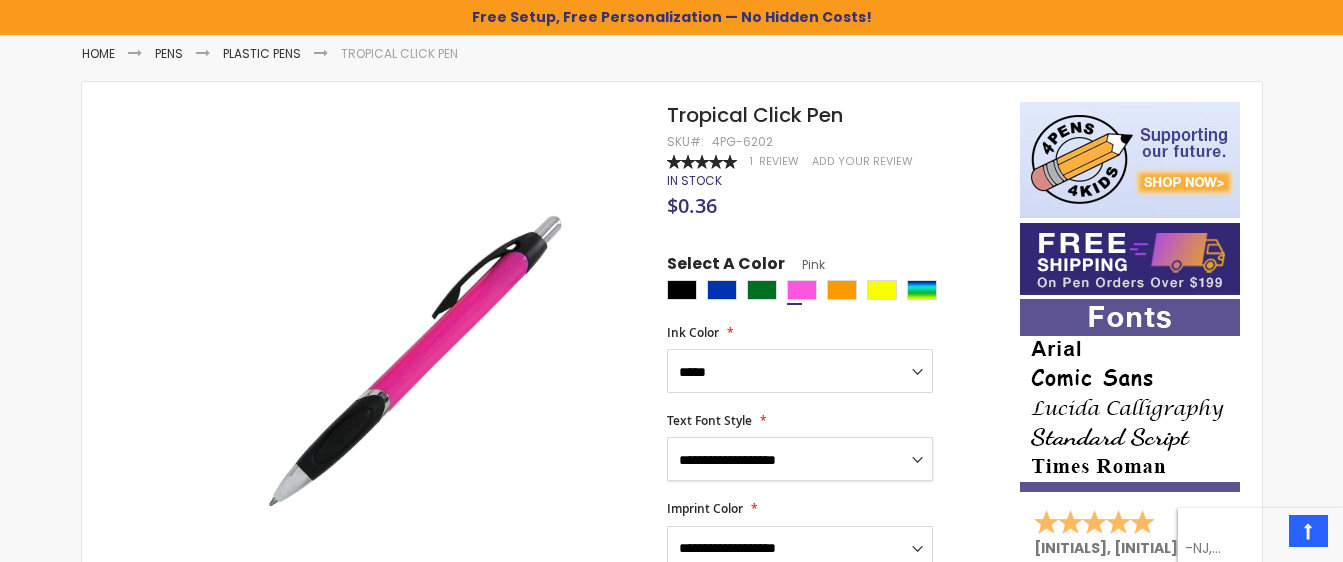 click on "**********" at bounding box center (800, 459) 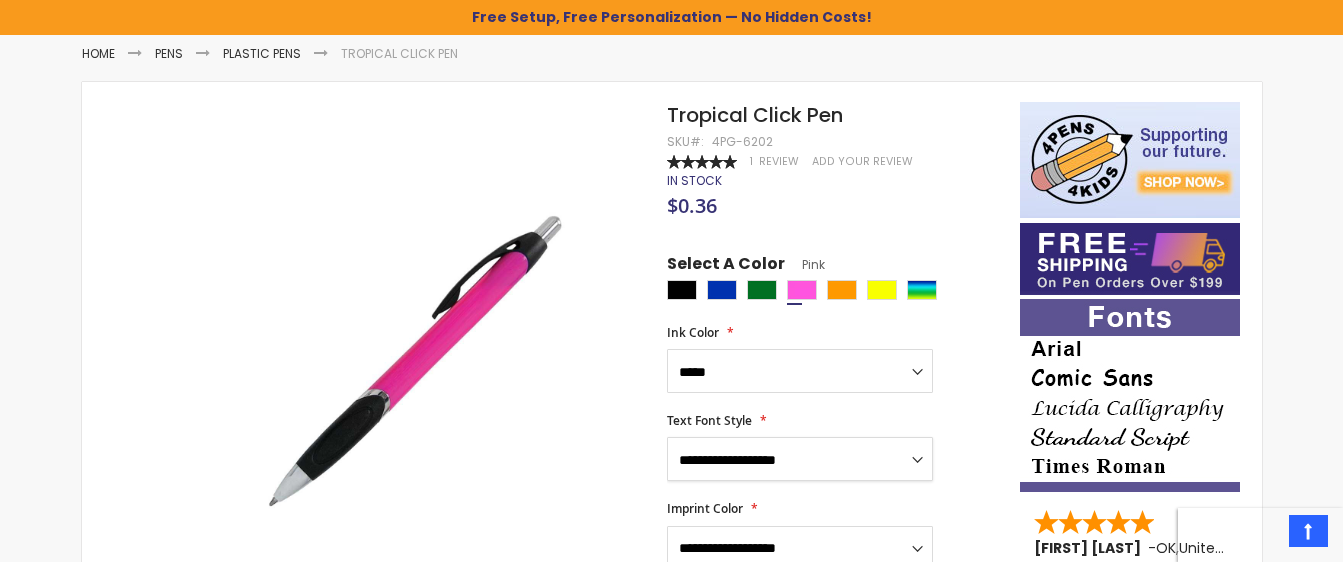 select on "**" 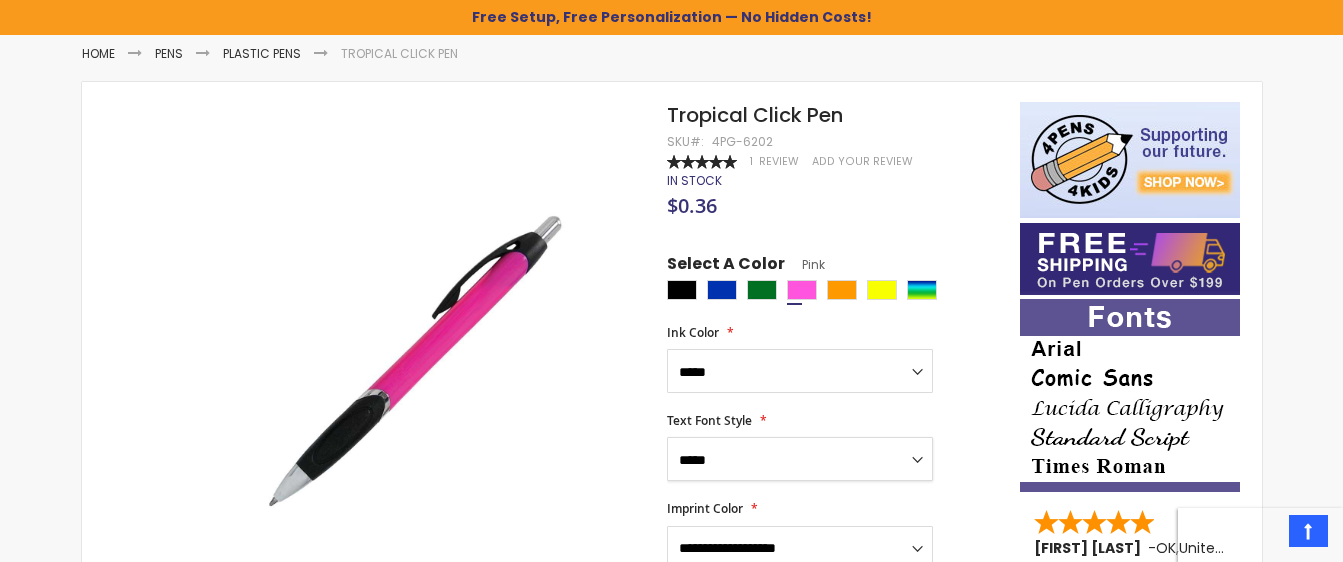 click on "**********" at bounding box center [800, 459] 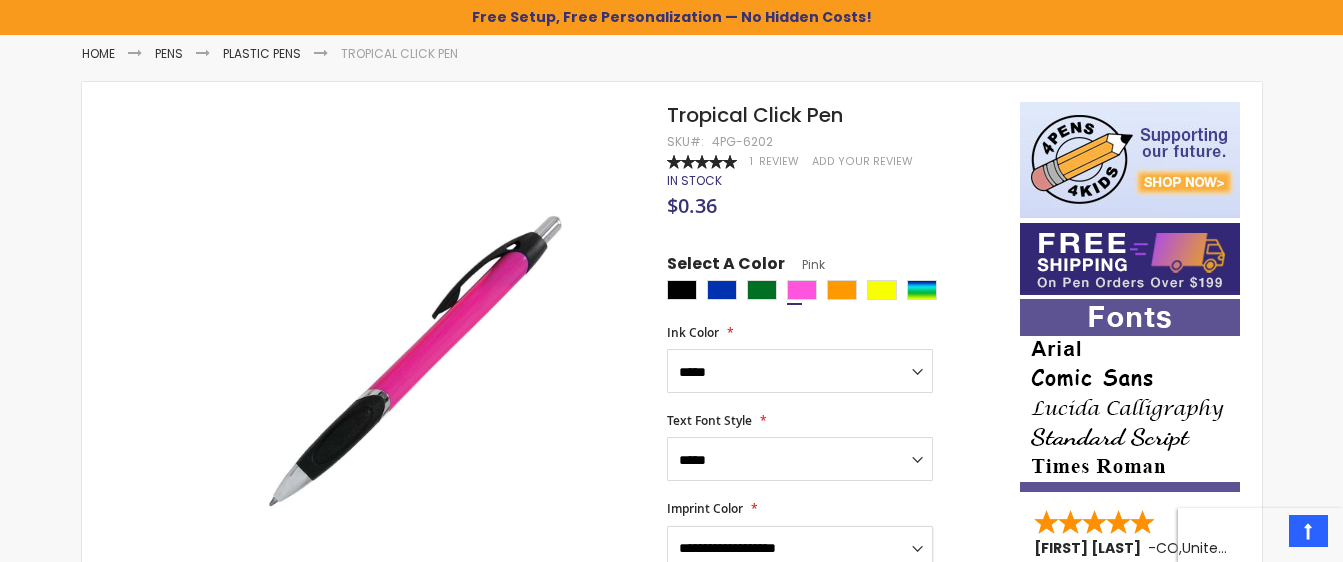 scroll, scrollTop: 270, scrollLeft: 0, axis: vertical 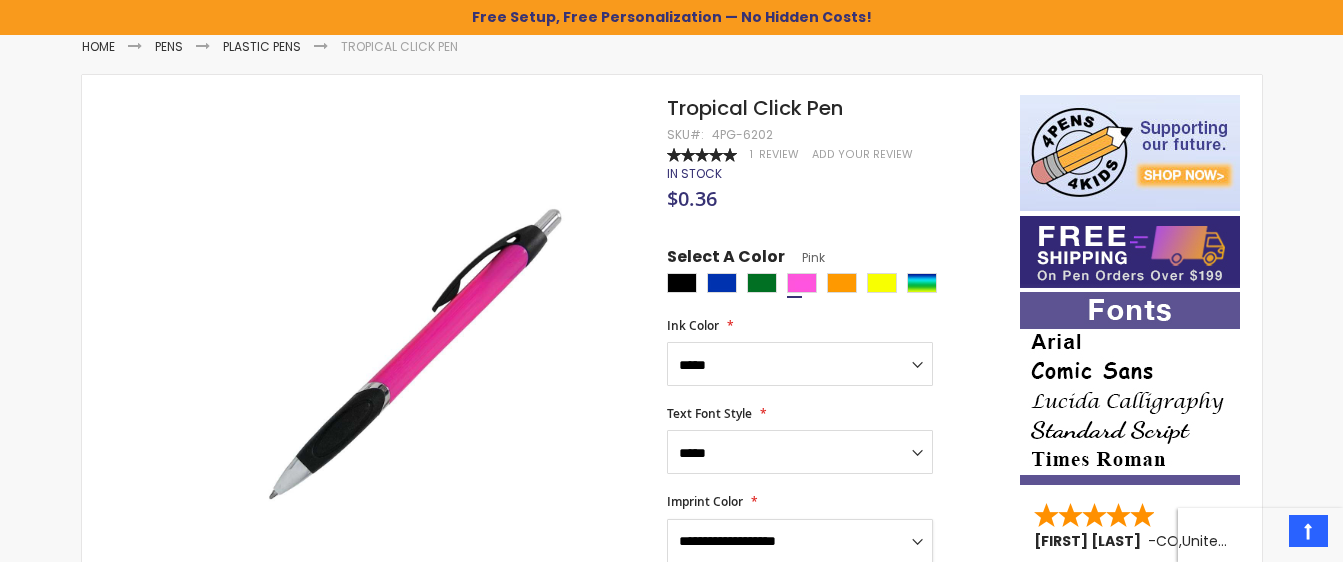 click on "**********" at bounding box center (800, 541) 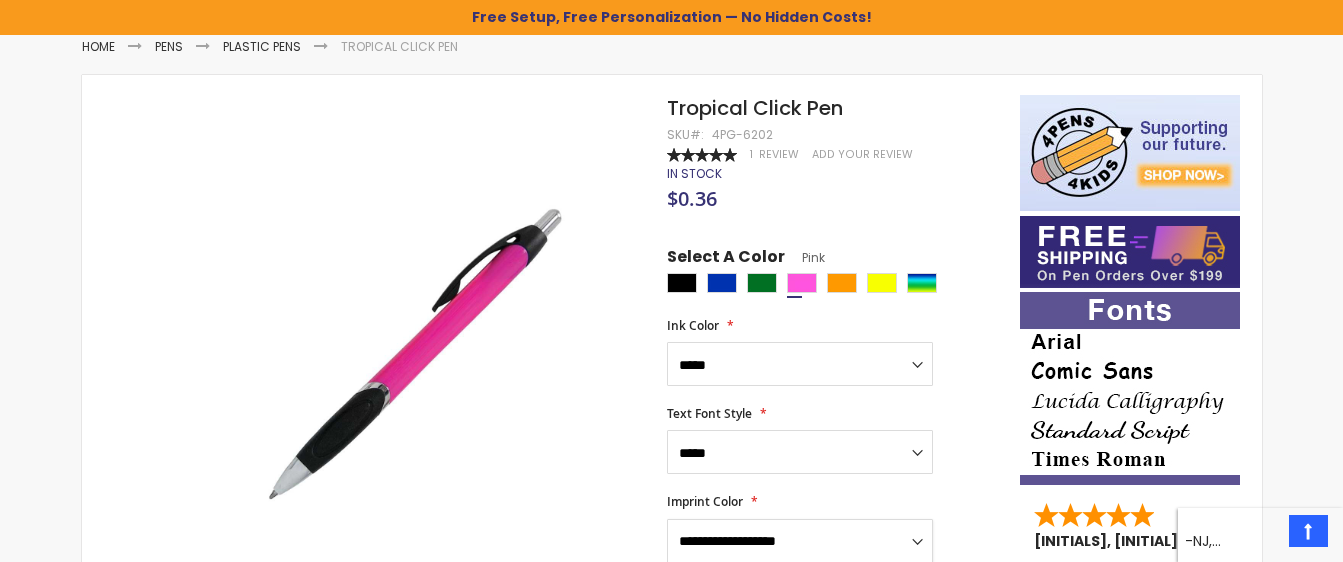 select on "**" 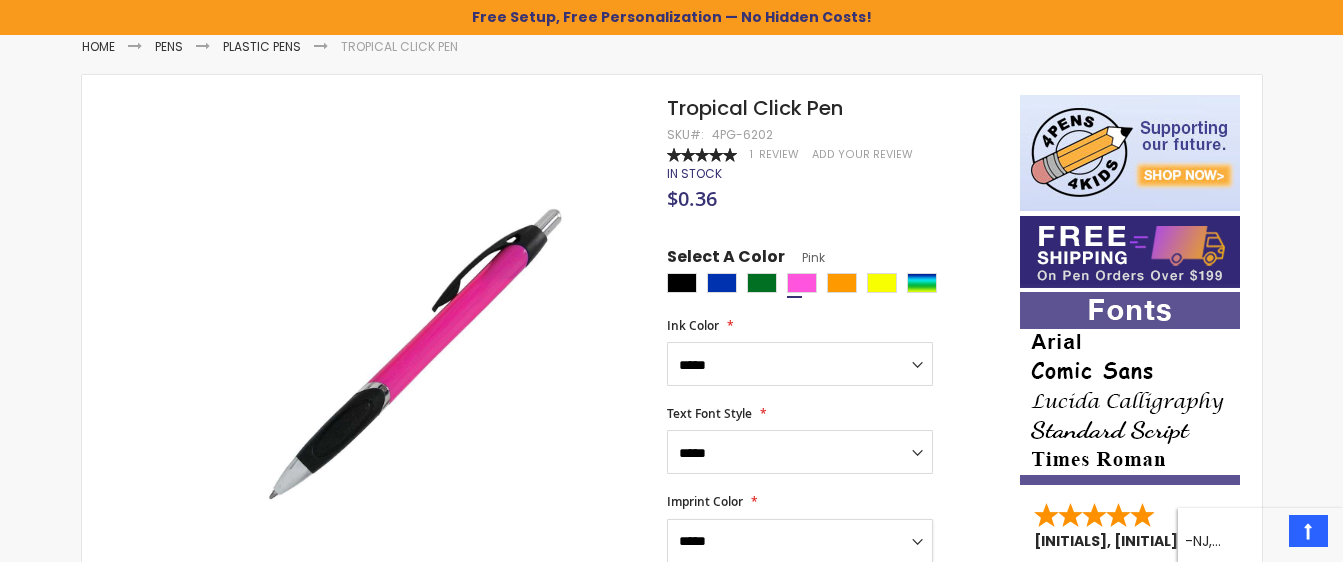 click on "**********" at bounding box center [800, 541] 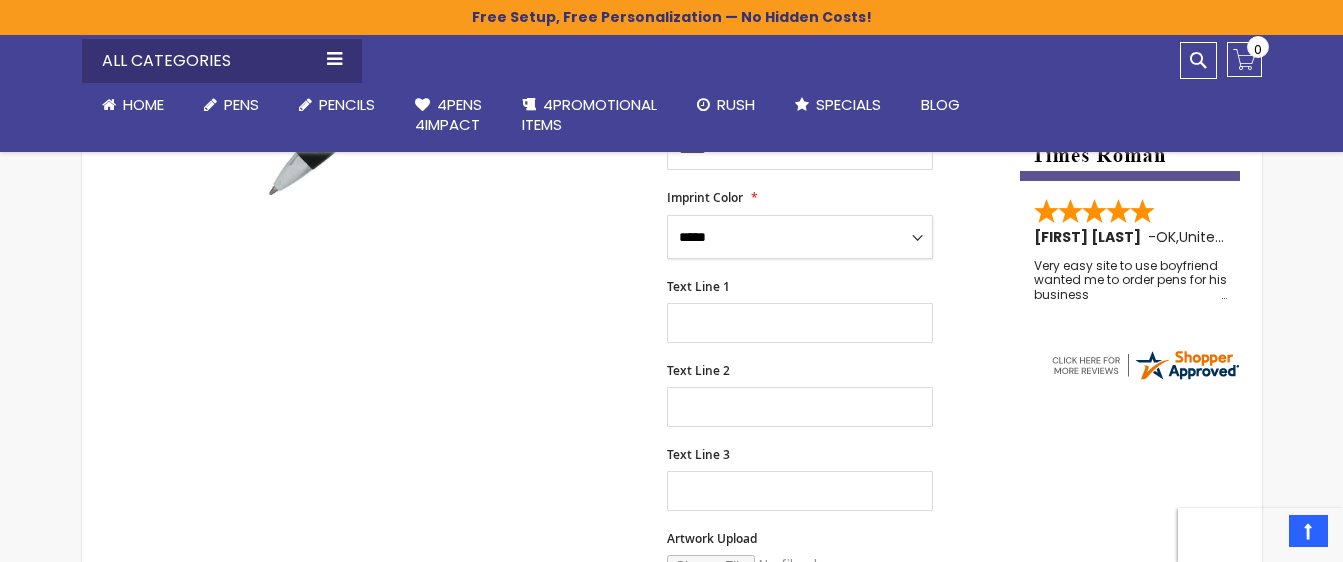 scroll, scrollTop: 580, scrollLeft: 0, axis: vertical 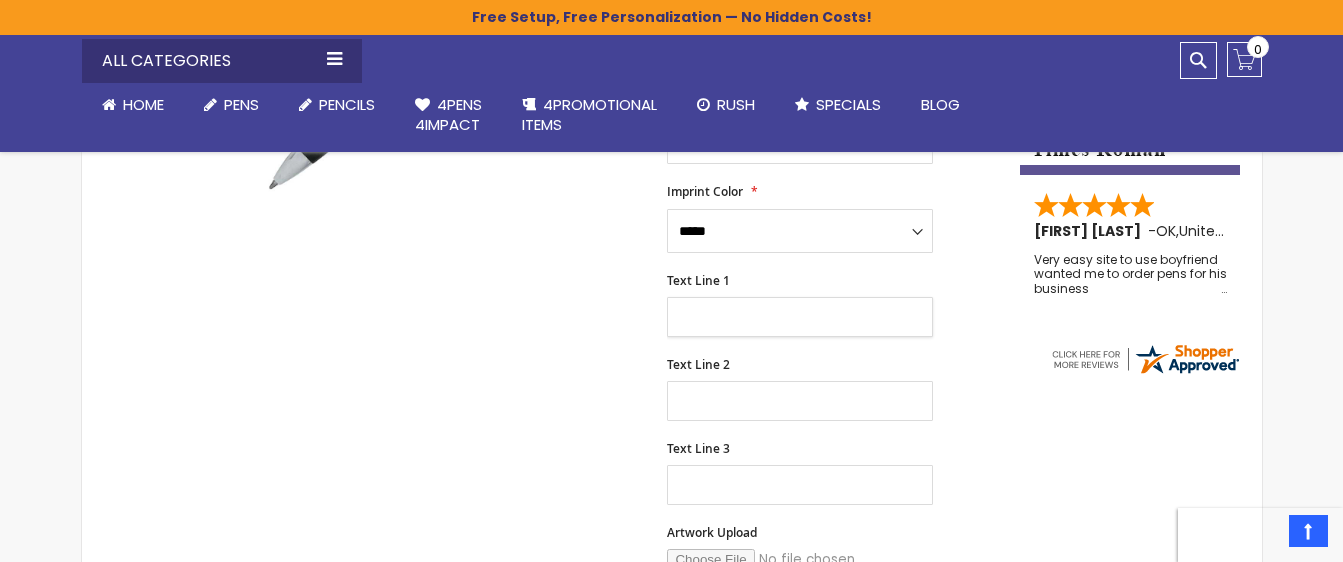 click on "Text Line 1" at bounding box center (800, 317) 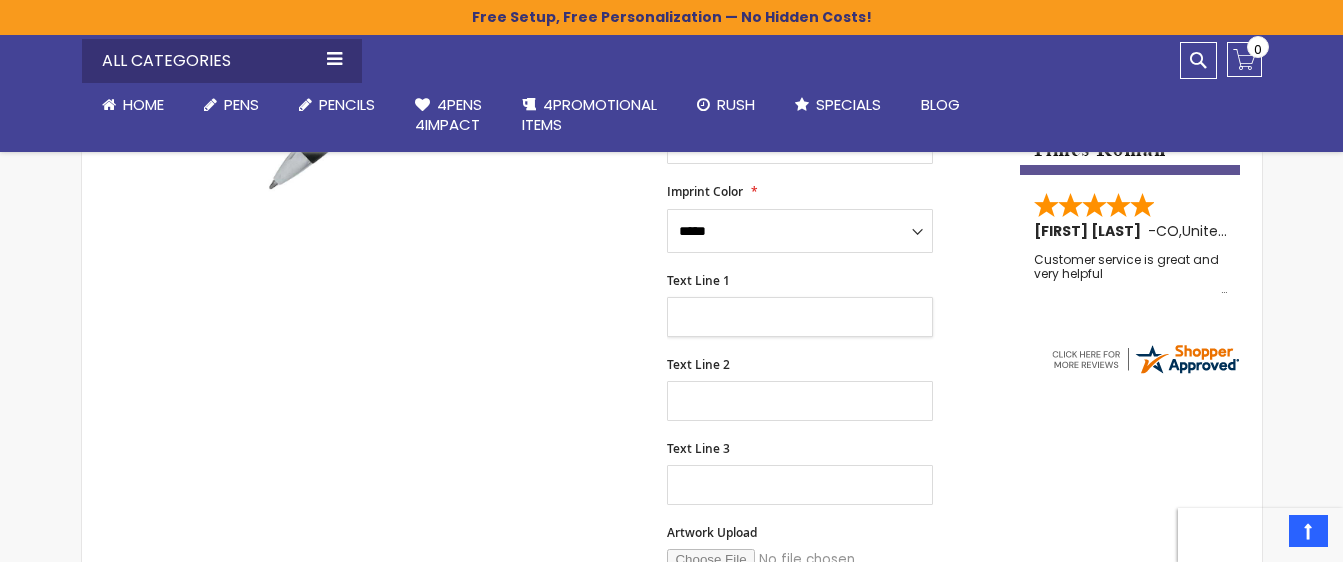 type on "**********" 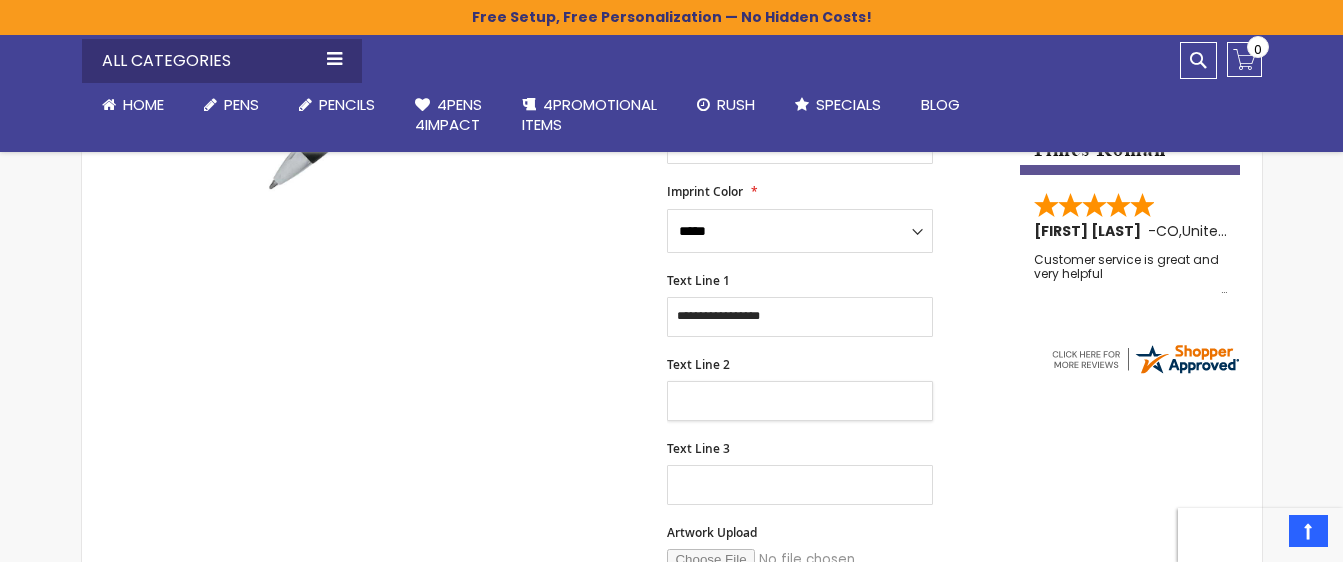 type on "**********" 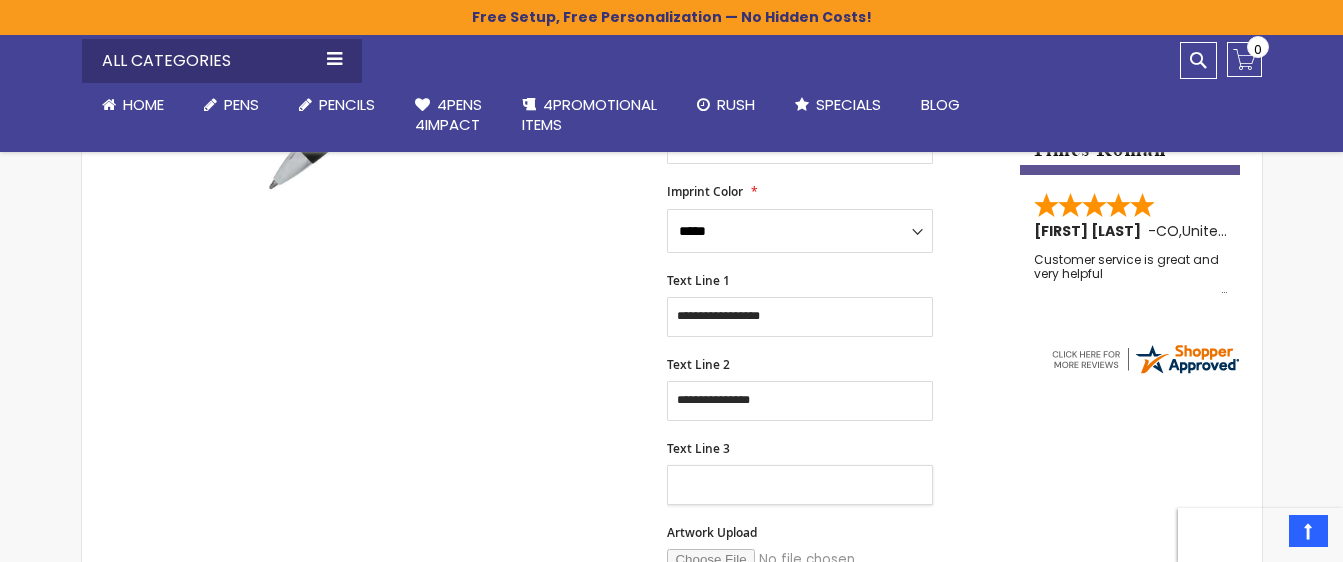 type on "**********" 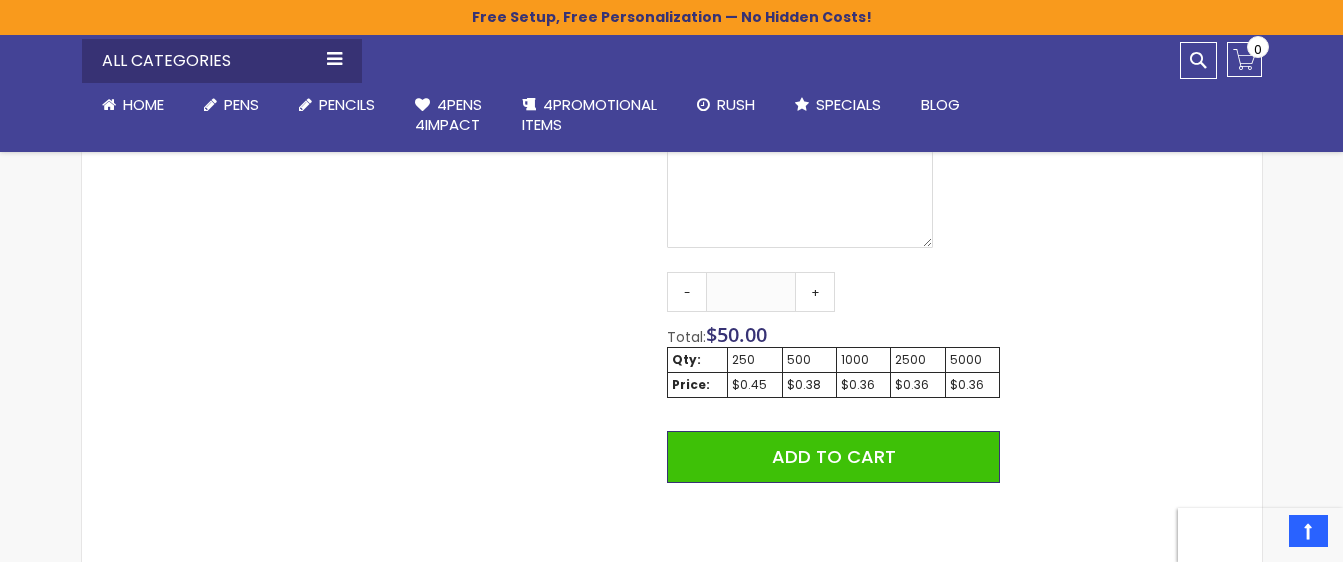 scroll, scrollTop: 1099, scrollLeft: 0, axis: vertical 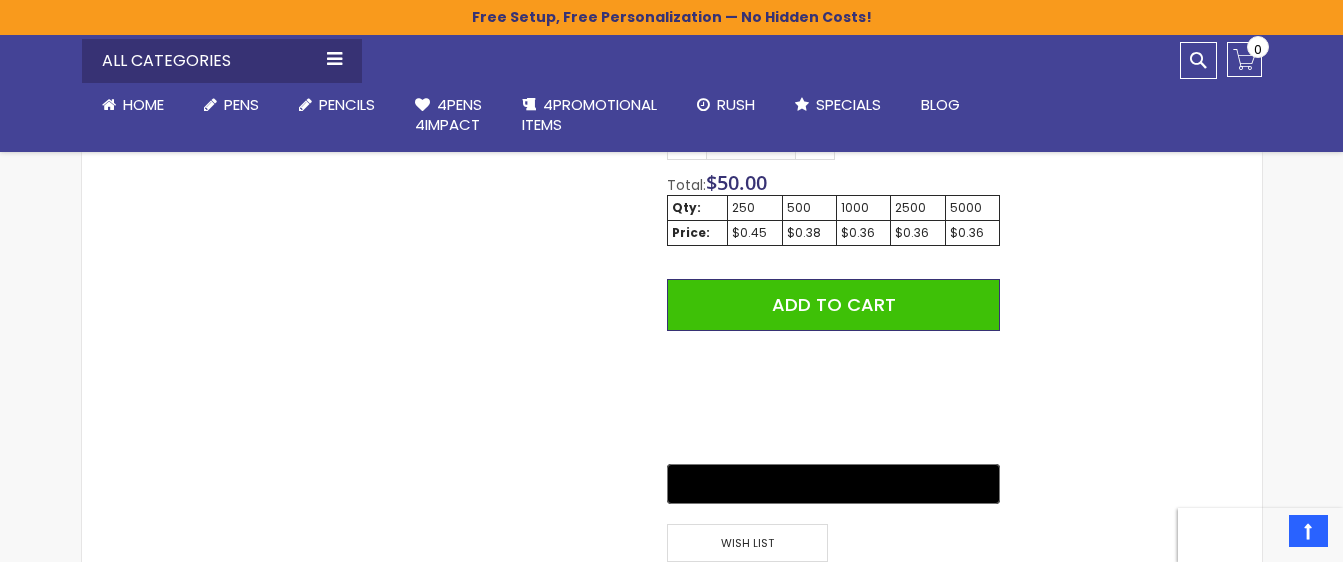 click on "1000" at bounding box center (863, 208) 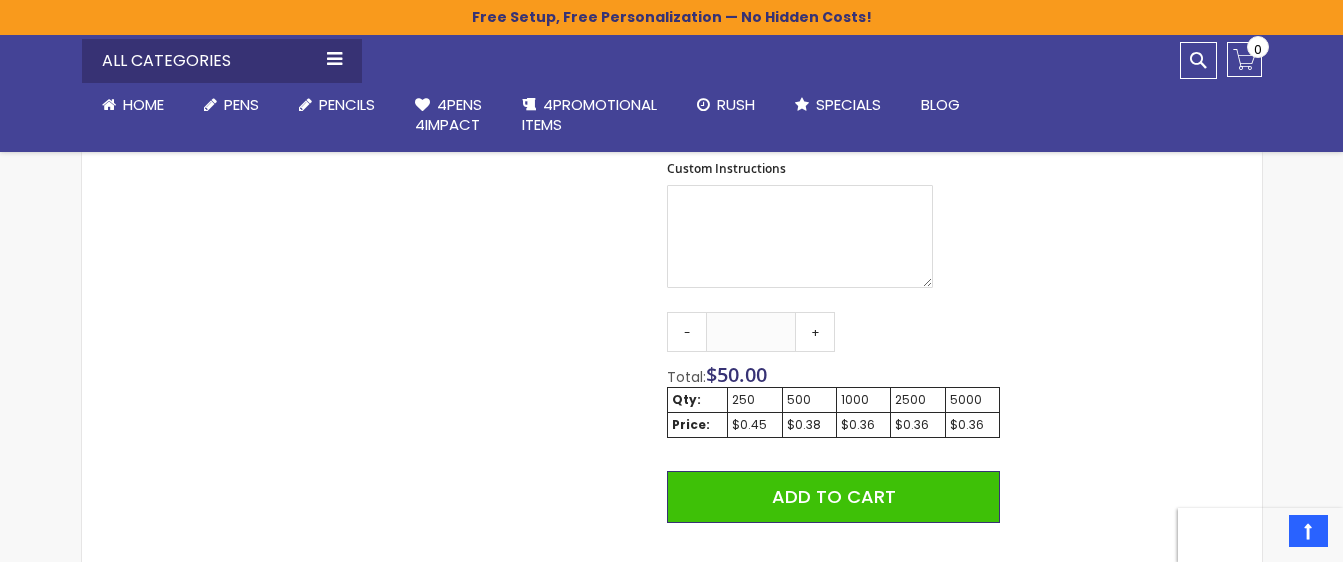 scroll, scrollTop: 1023, scrollLeft: 0, axis: vertical 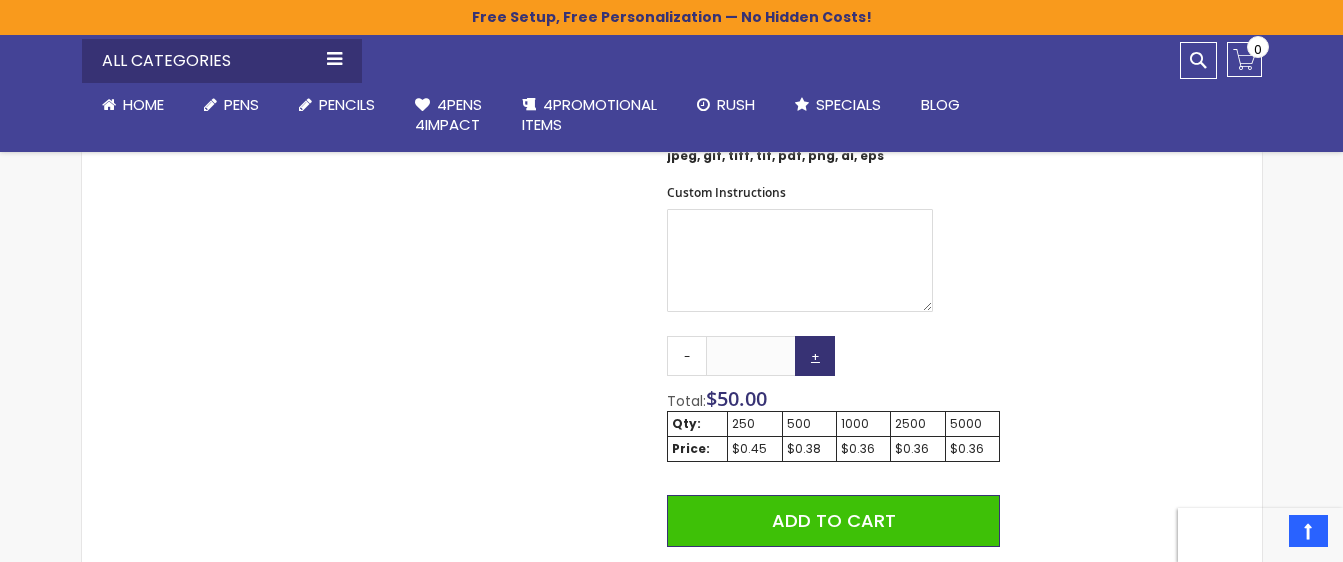 click on "+" at bounding box center (815, 356) 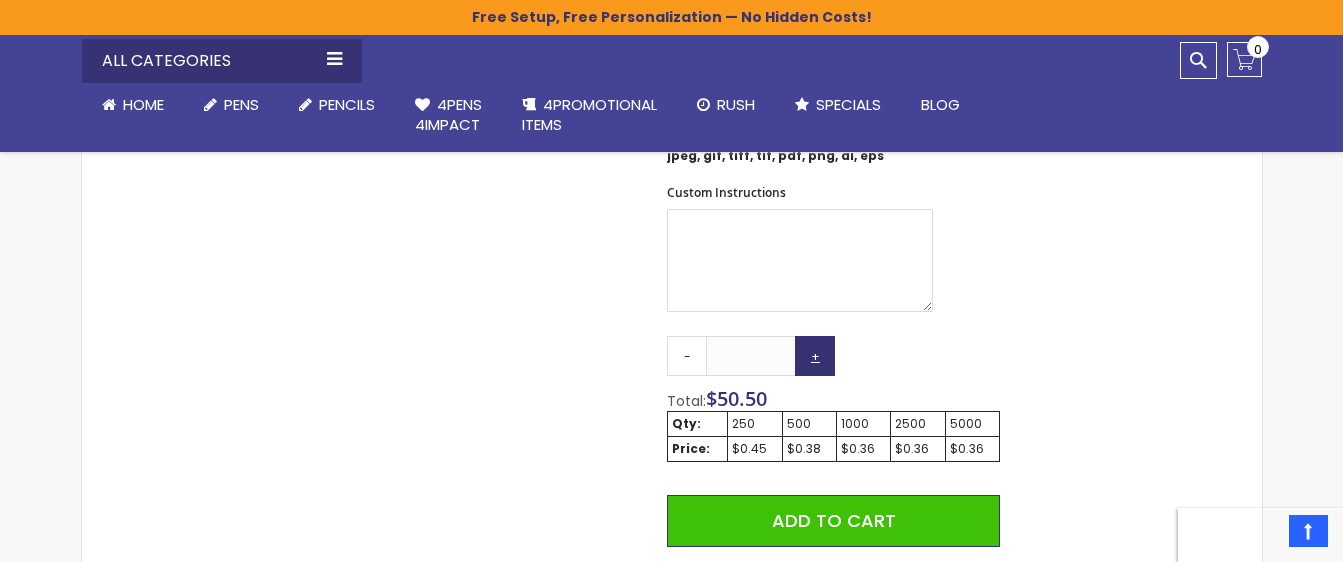 click on "+" at bounding box center [815, 356] 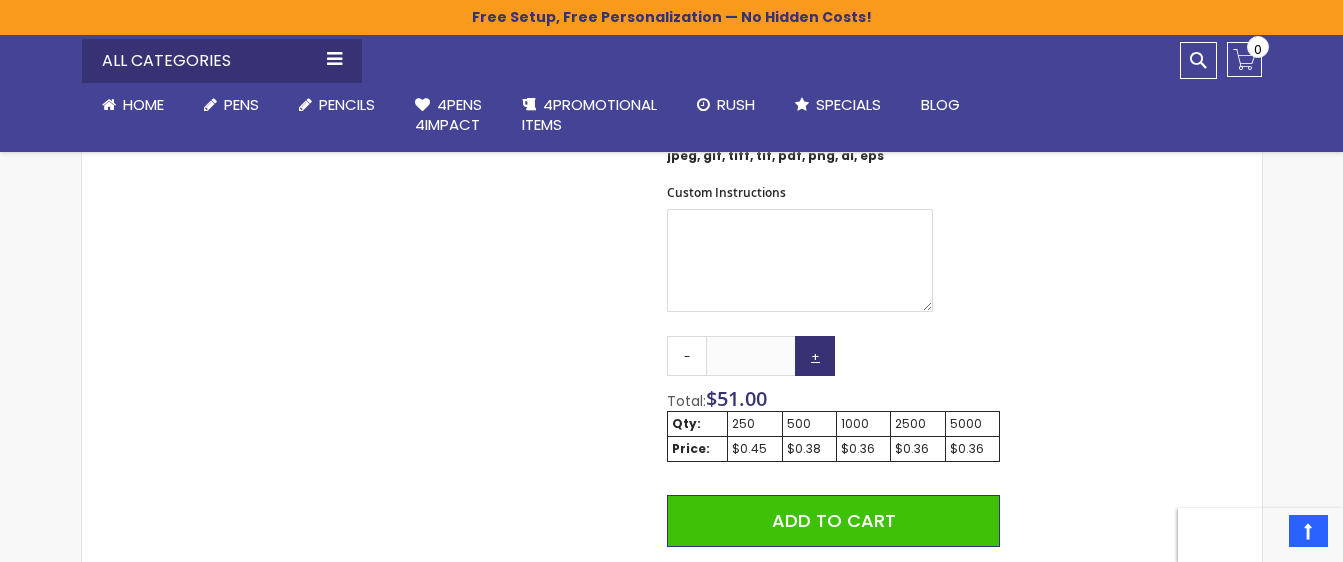 click on "+" at bounding box center [815, 356] 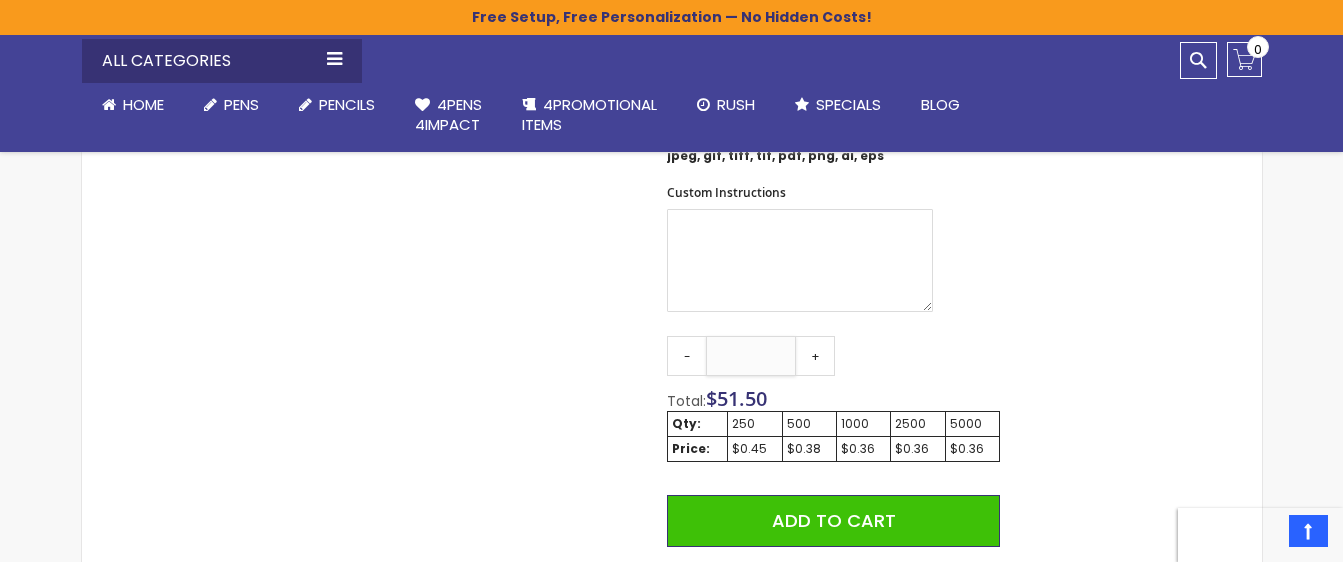 click on "***" at bounding box center [751, 356] 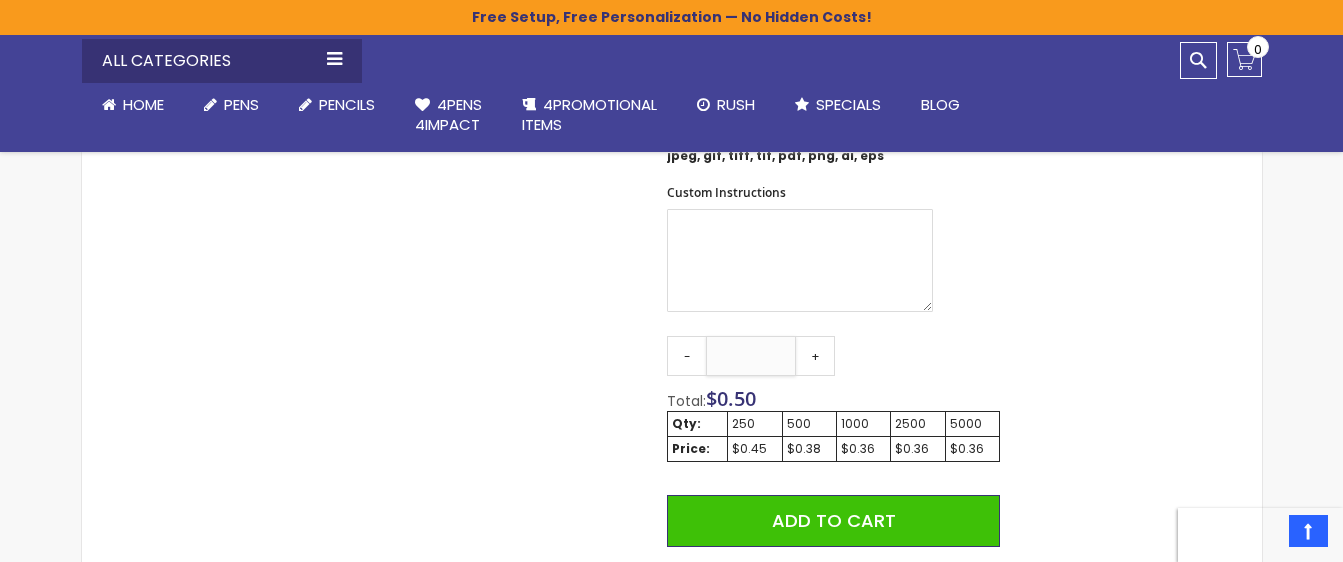 type on "****" 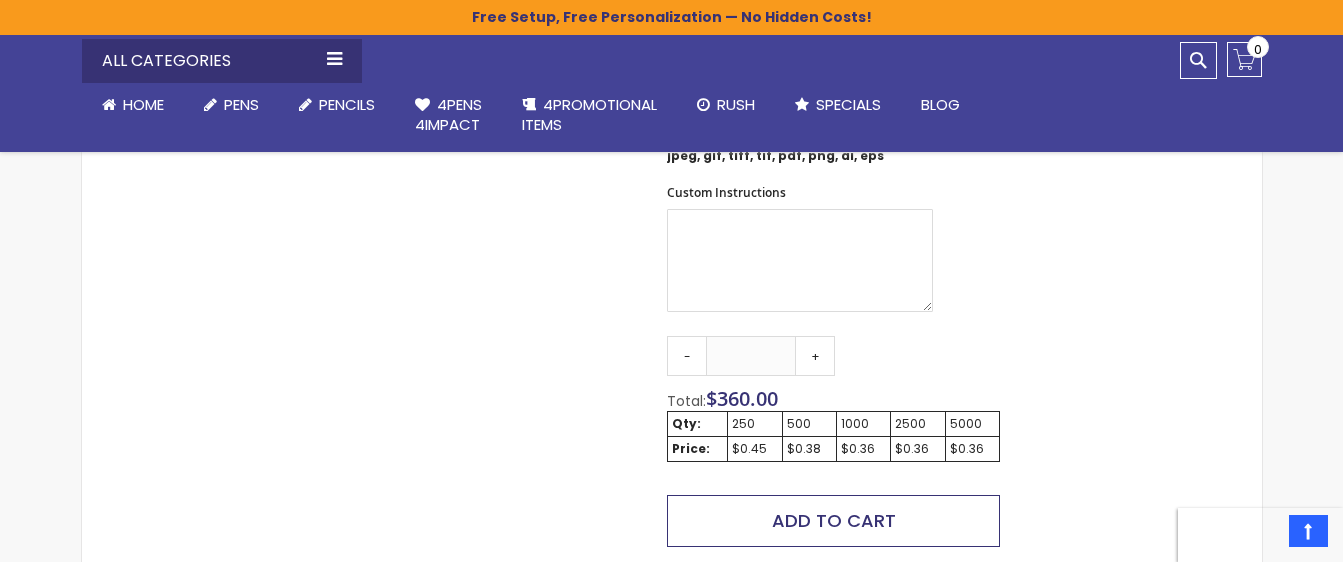 click on "Add to Cart" at bounding box center [834, 520] 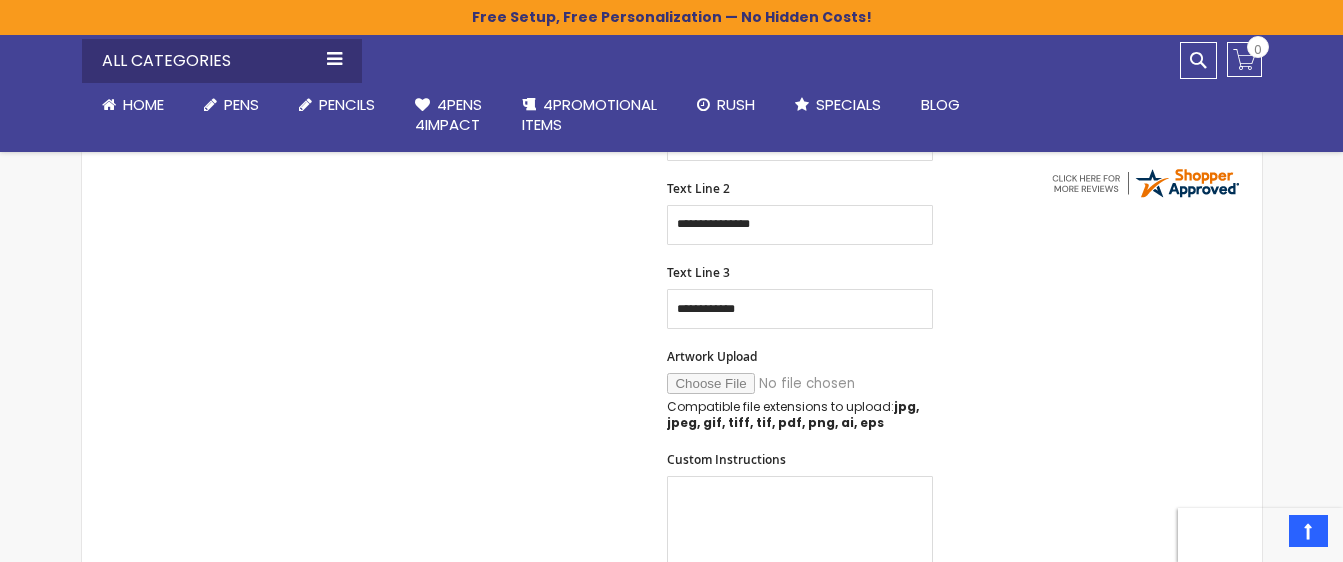 scroll, scrollTop: 496, scrollLeft: 0, axis: vertical 